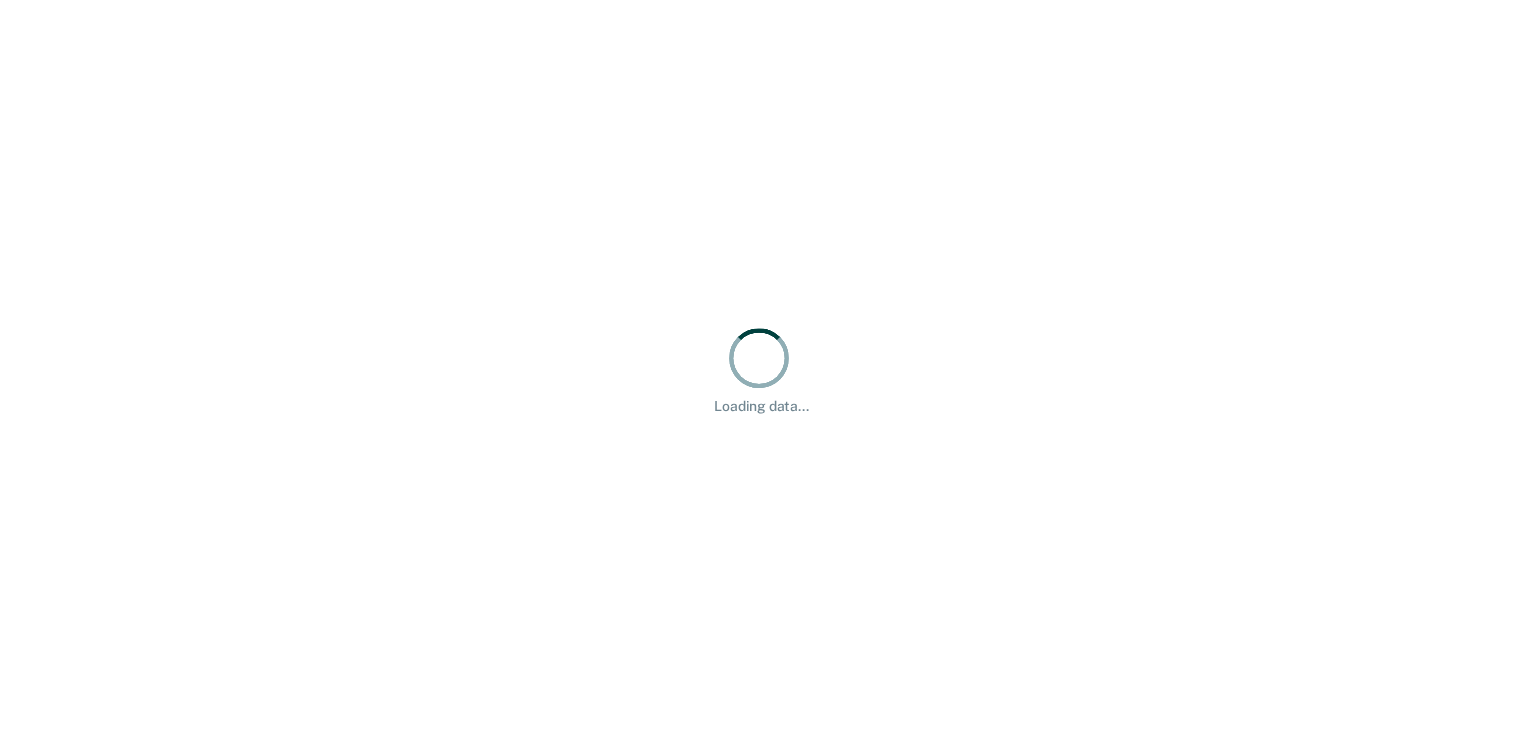 scroll, scrollTop: 0, scrollLeft: 0, axis: both 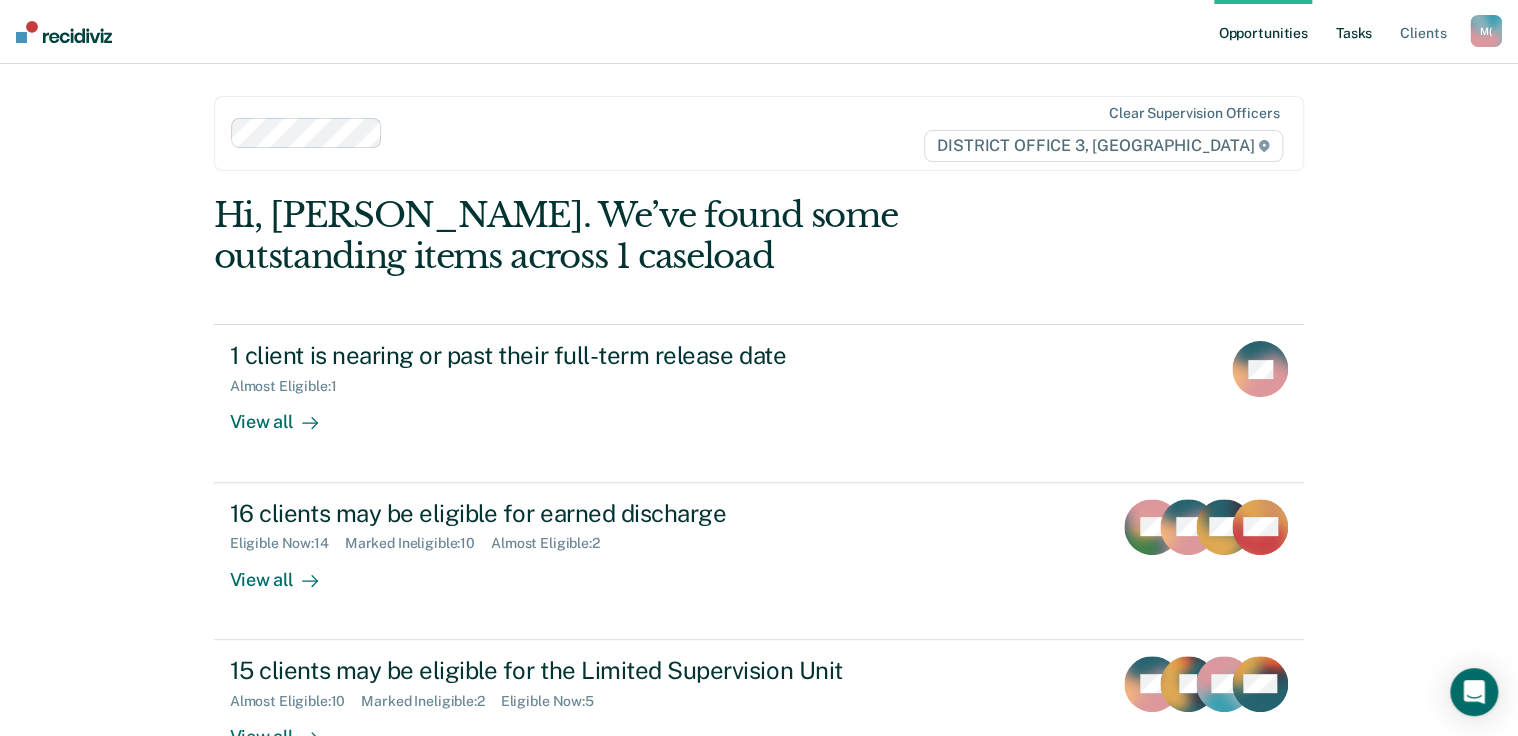 click on "Tasks" at bounding box center [1354, 32] 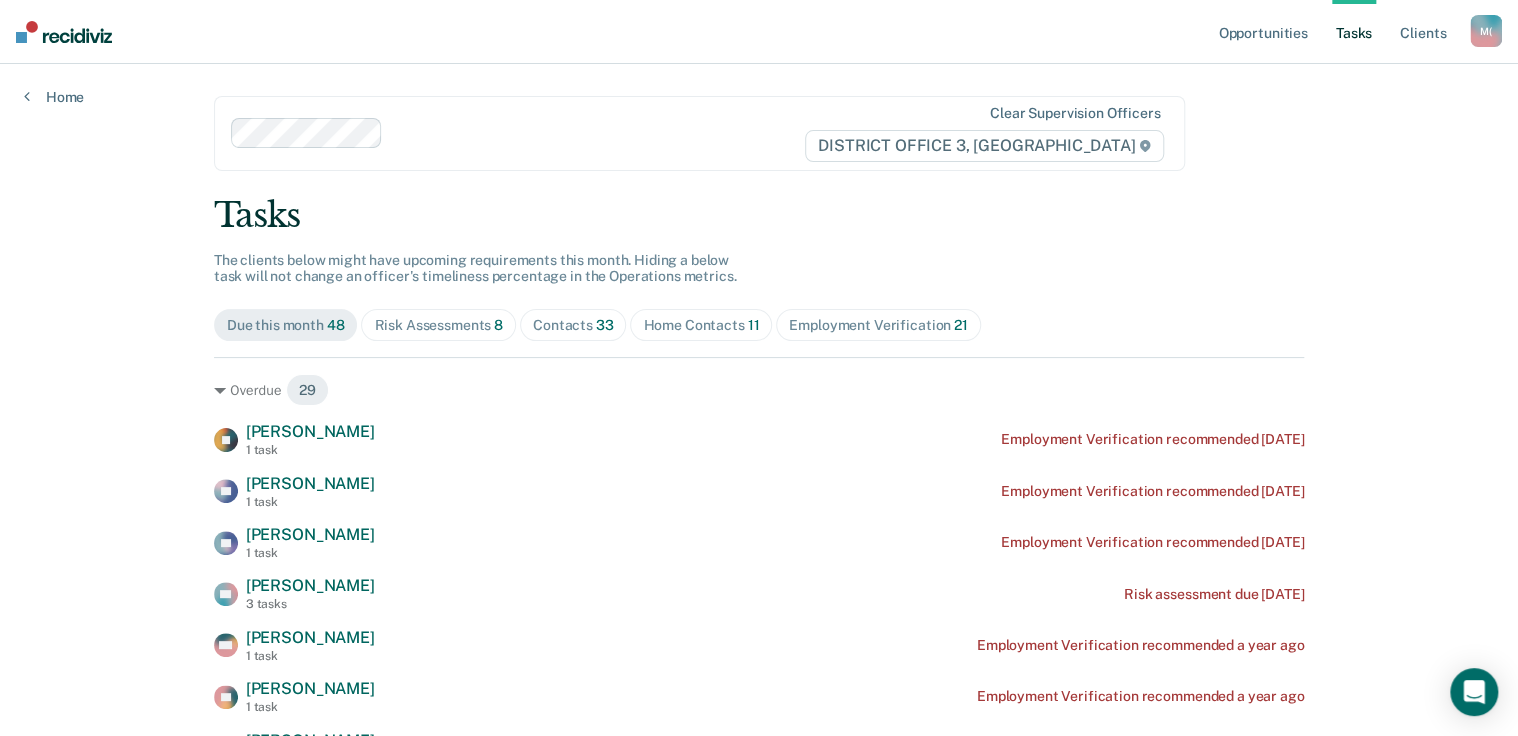 click on "Risk Assessments   8" at bounding box center [438, 325] 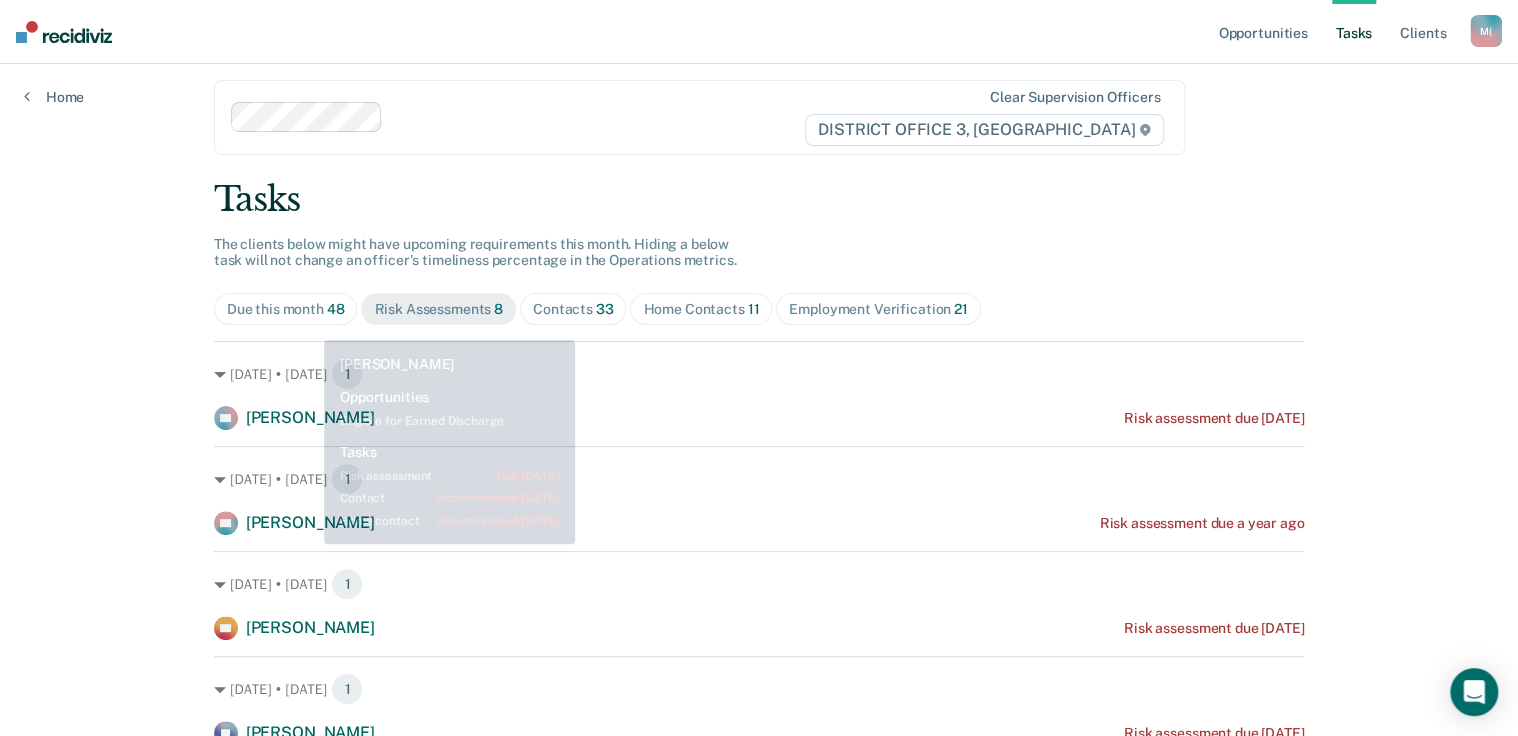 scroll, scrollTop: 0, scrollLeft: 0, axis: both 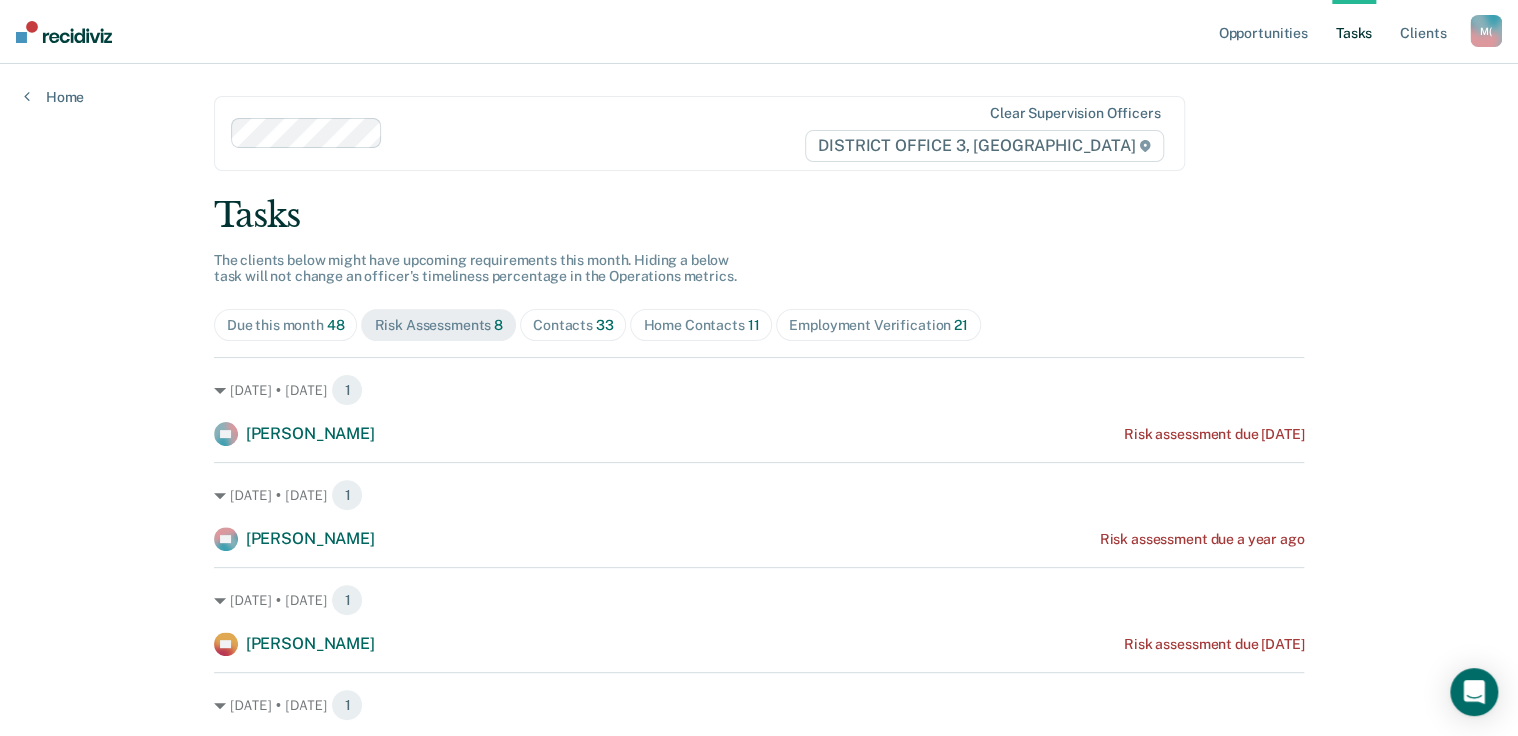 click on "Contacts   33" at bounding box center (573, 325) 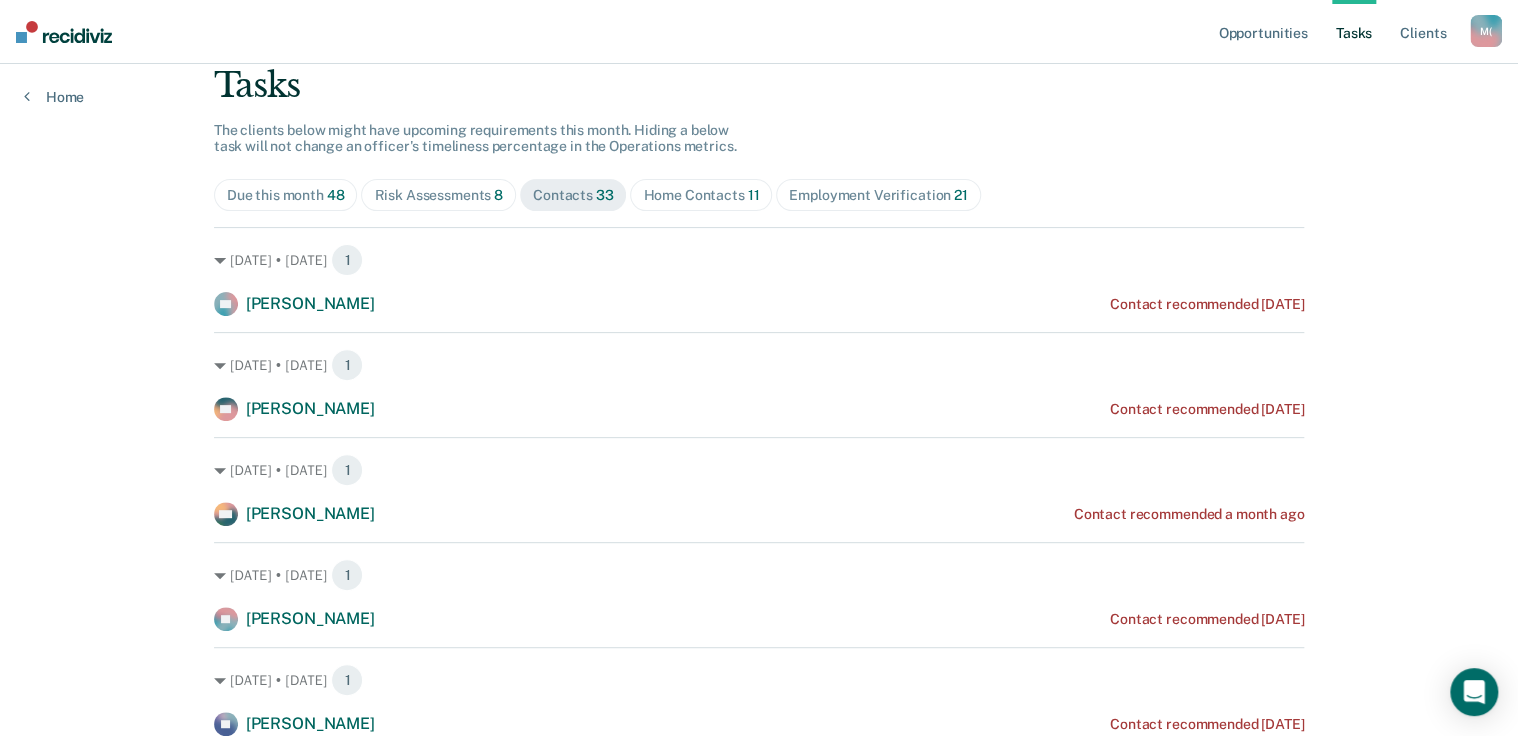 scroll, scrollTop: 129, scrollLeft: 0, axis: vertical 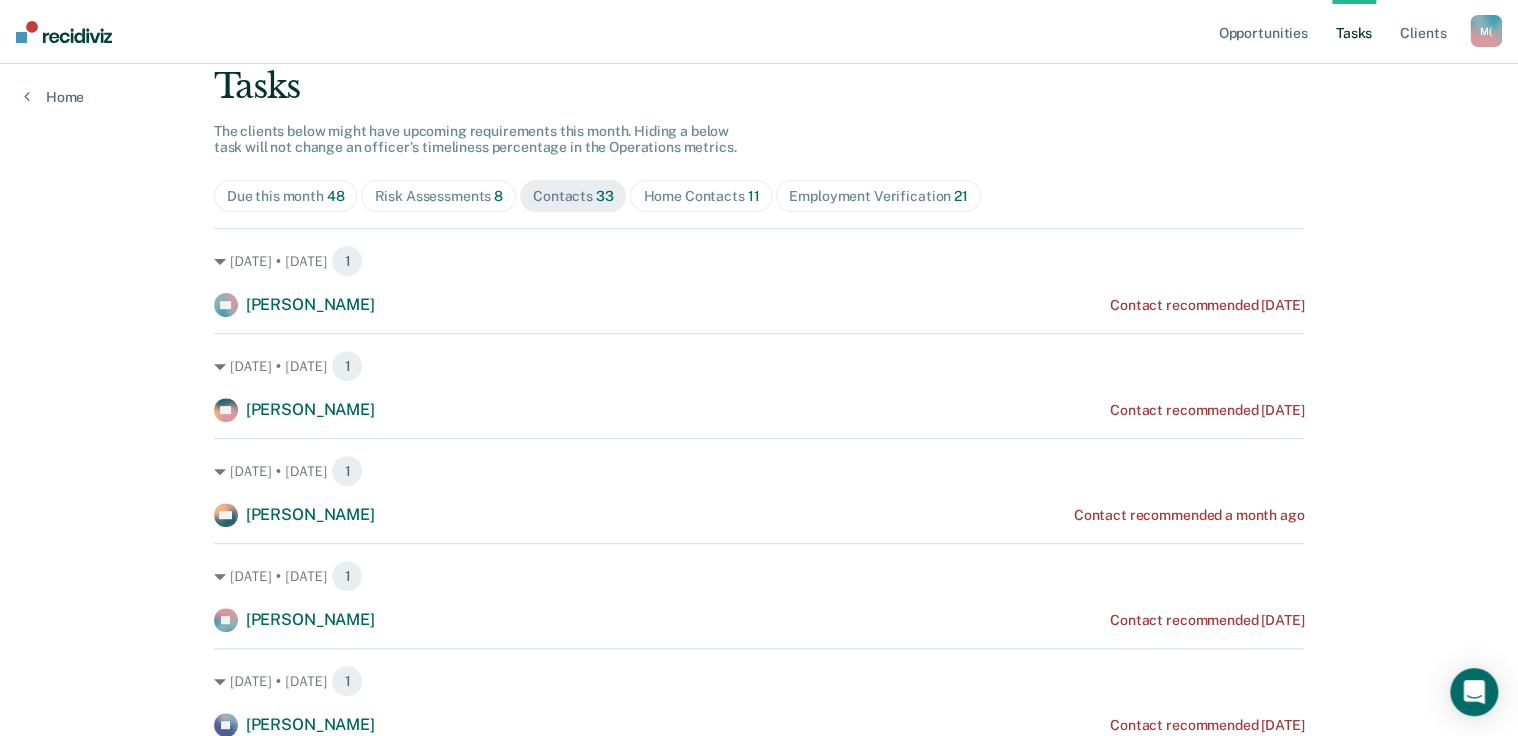 click on "Home Contacts   11" at bounding box center (701, 196) 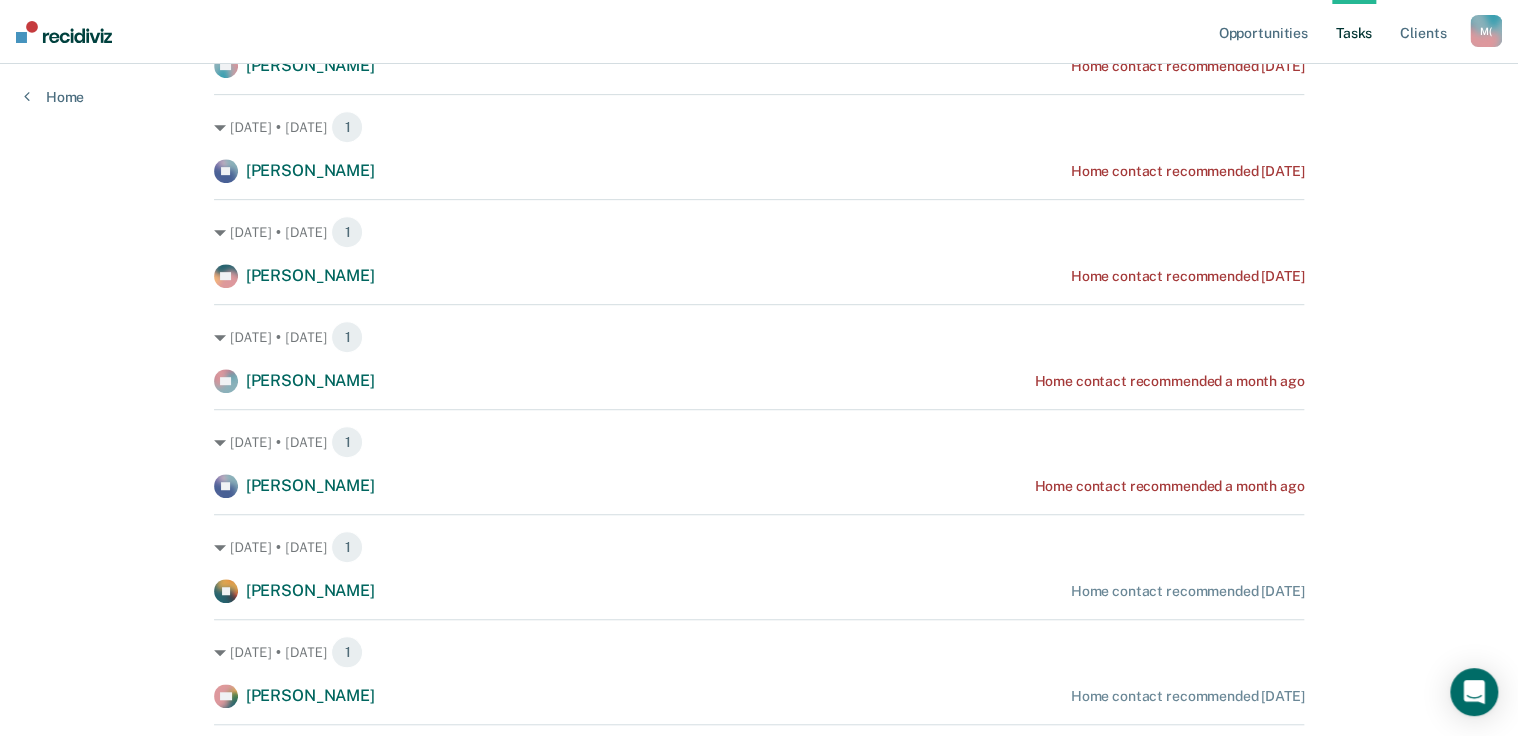 scroll, scrollTop: 0, scrollLeft: 0, axis: both 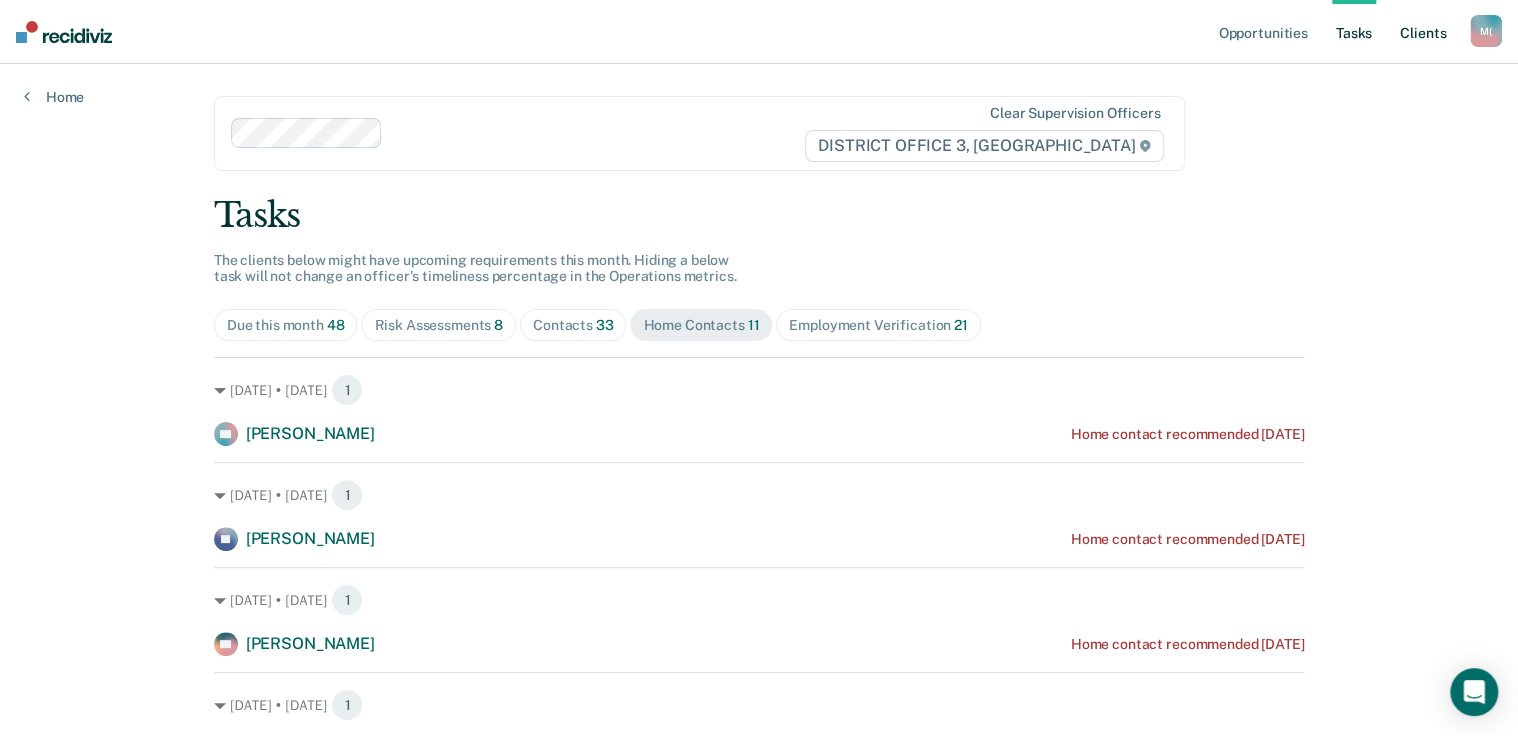 click on "Client s" at bounding box center [1423, 32] 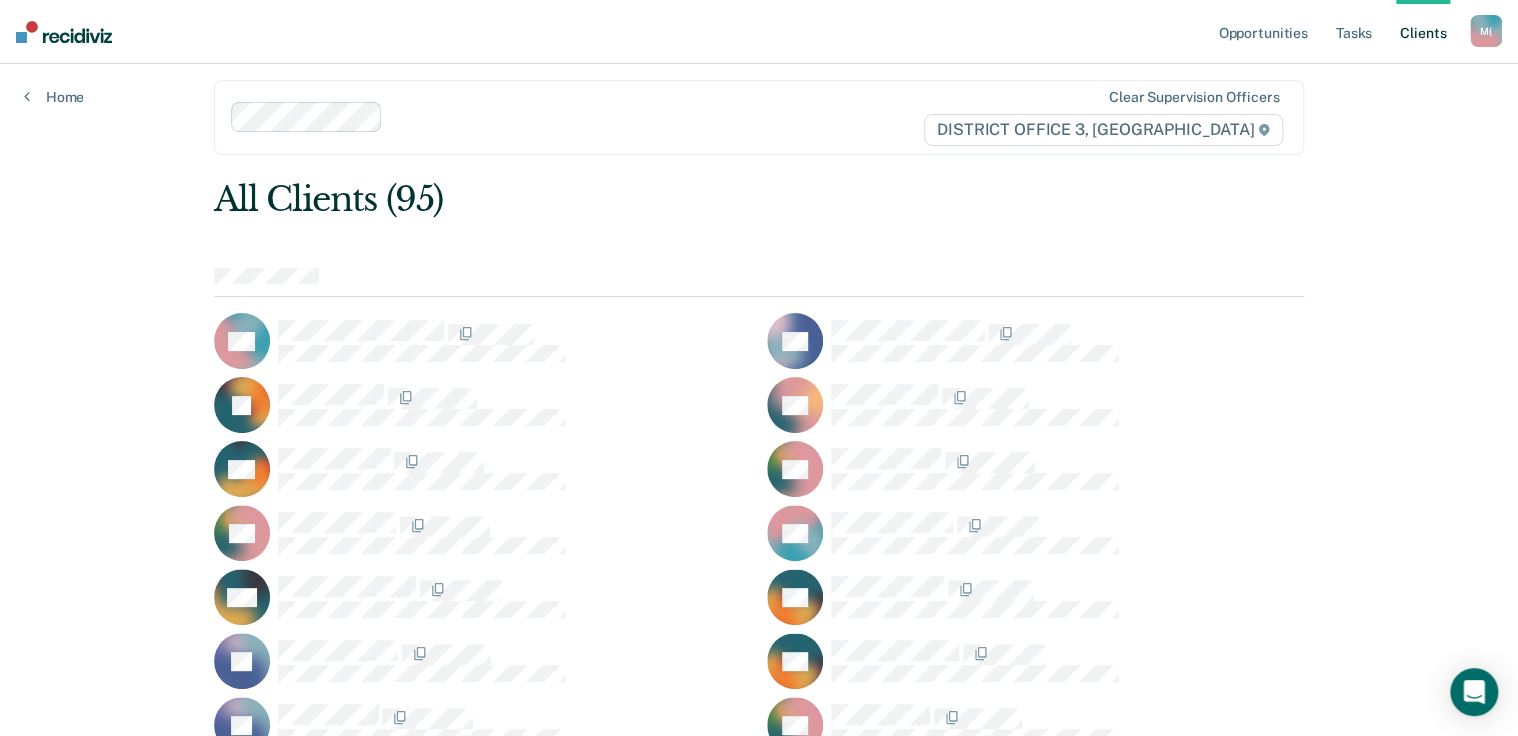scroll, scrollTop: 0, scrollLeft: 0, axis: both 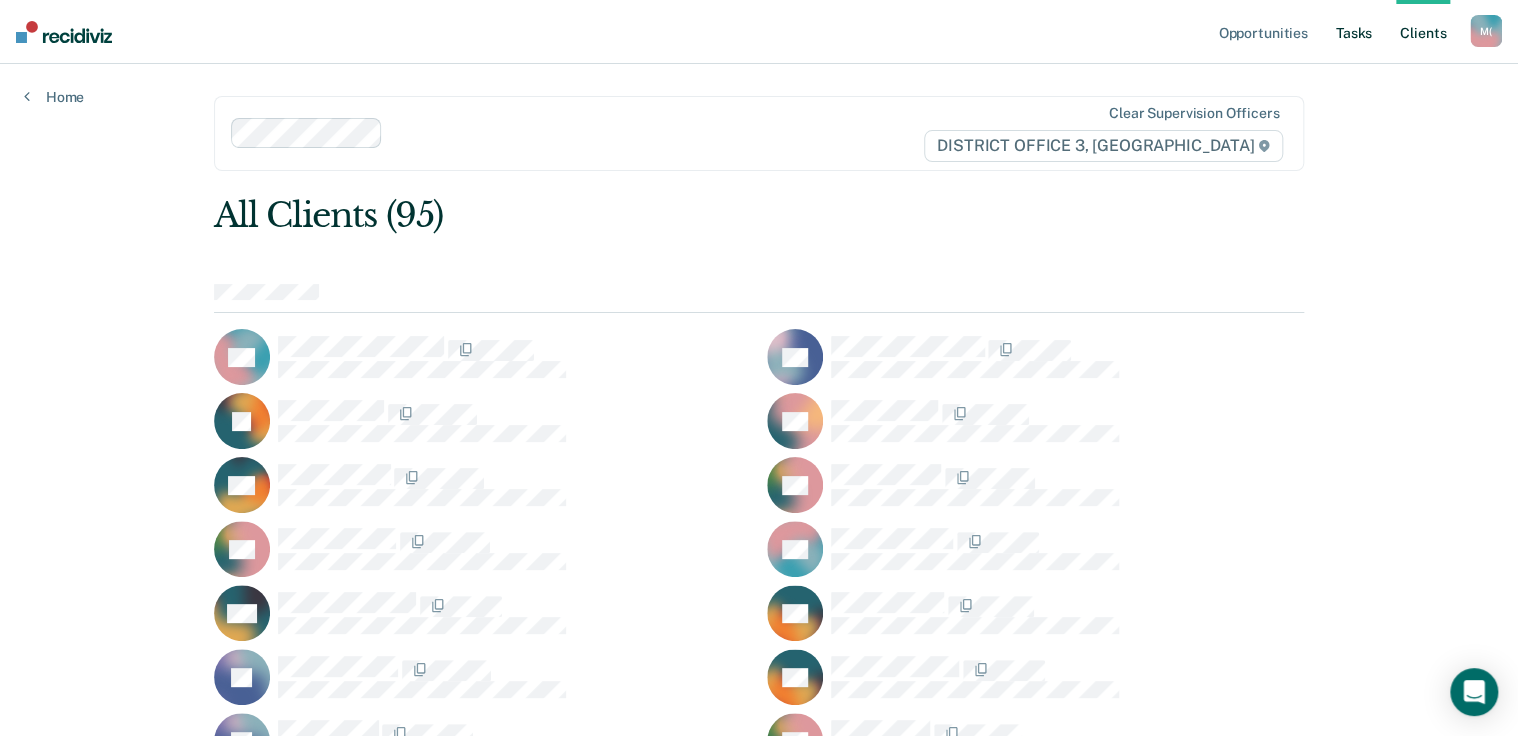 click on "Tasks" at bounding box center (1354, 32) 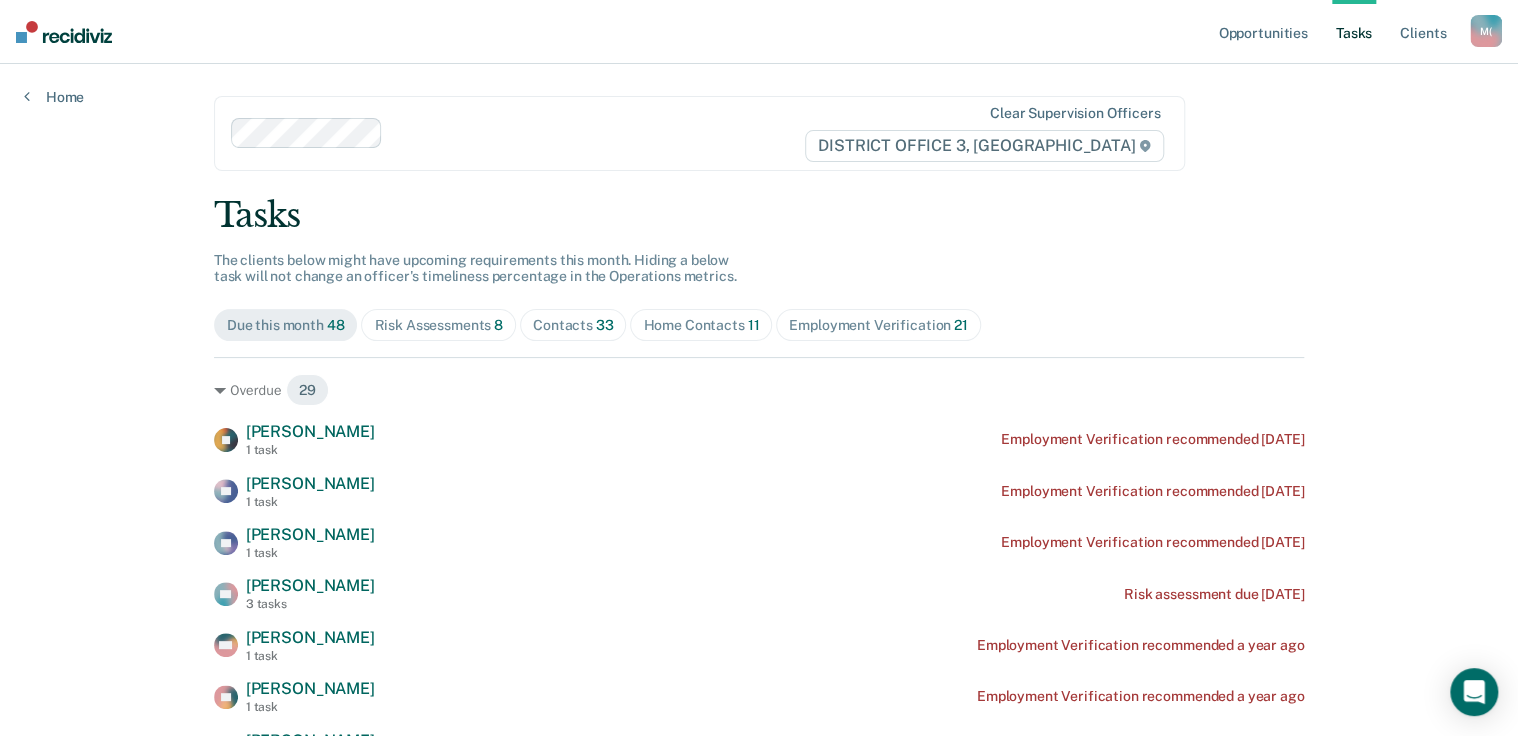 click on "Home Contacts   11" at bounding box center [701, 325] 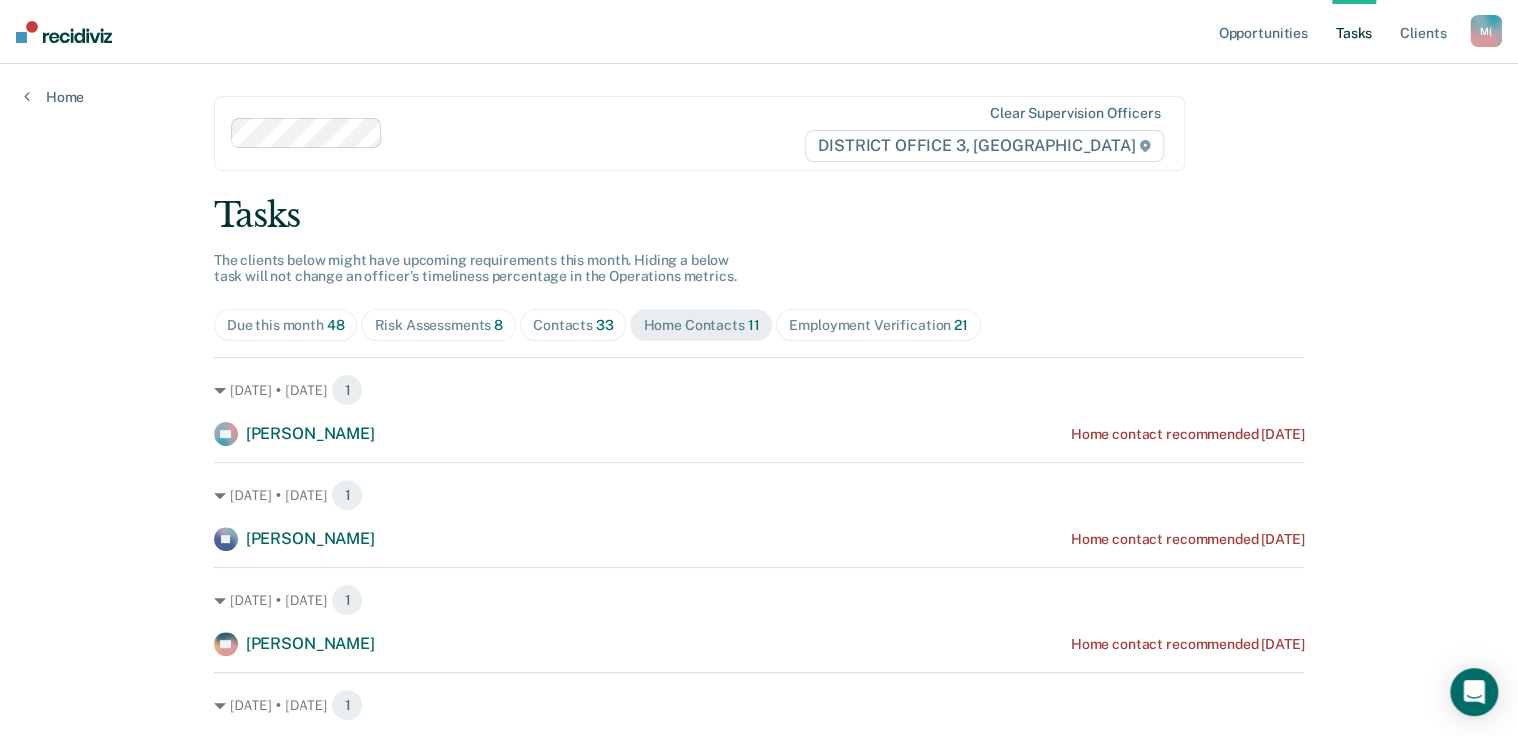 click on "Contacts   33" at bounding box center [573, 325] 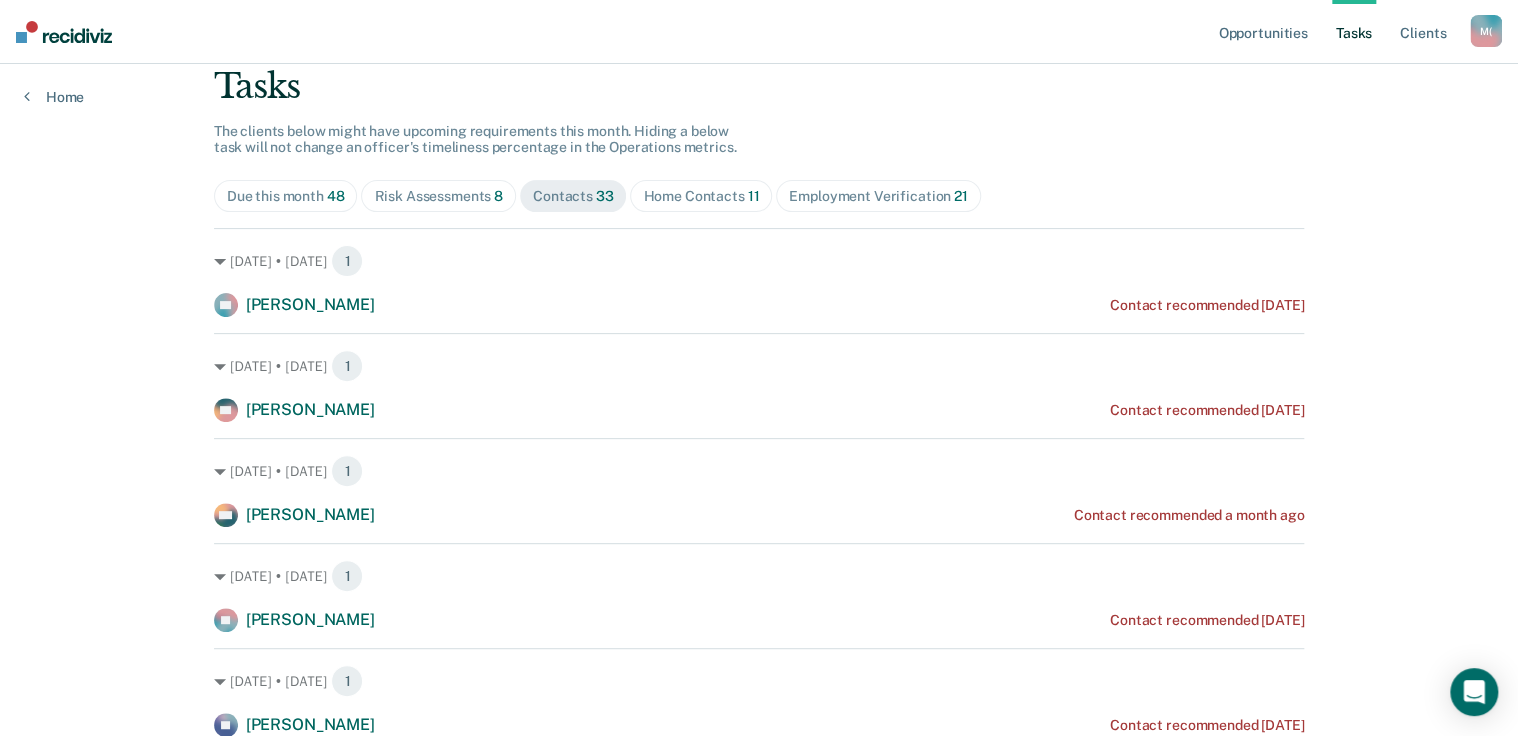 scroll, scrollTop: 0, scrollLeft: 0, axis: both 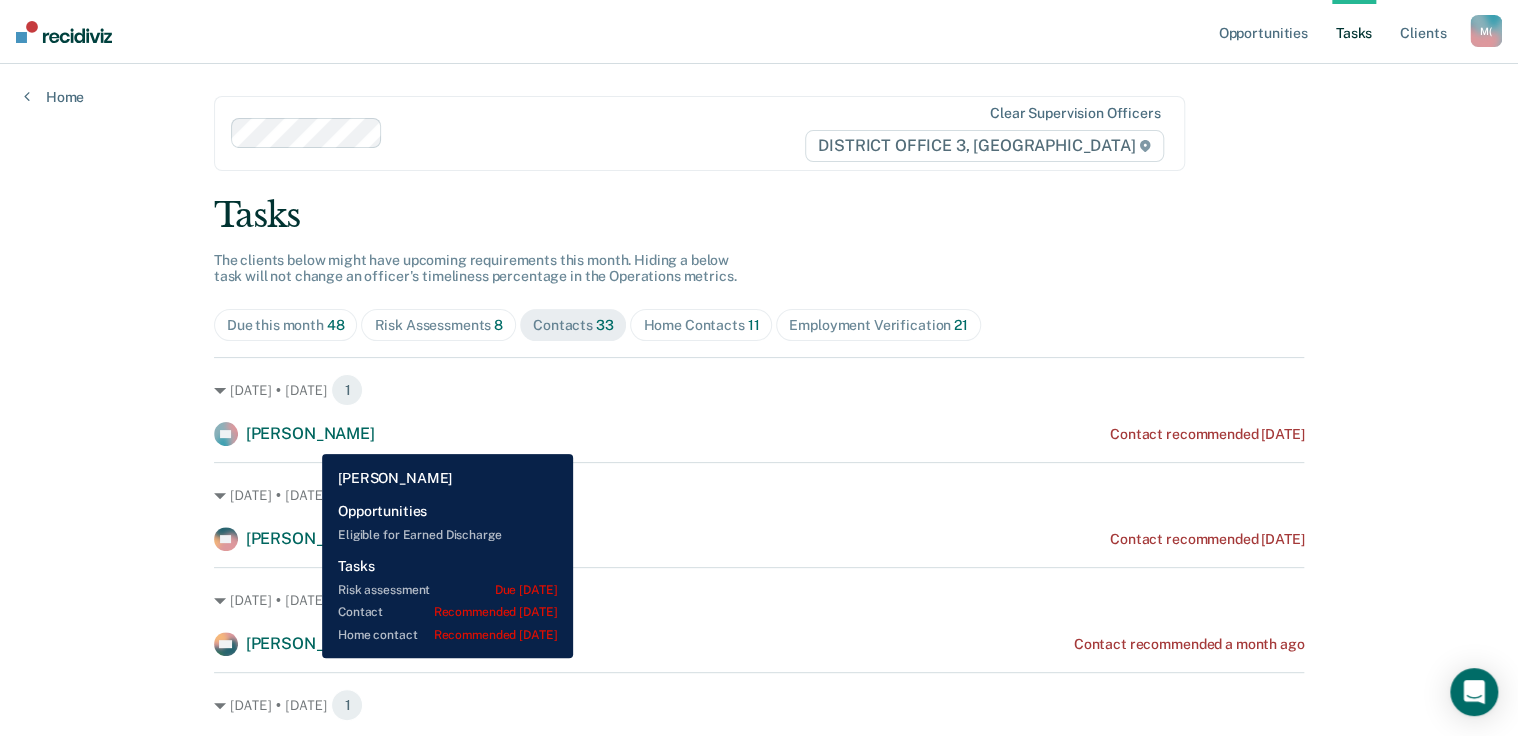 click on "[PERSON_NAME]" at bounding box center (310, 433) 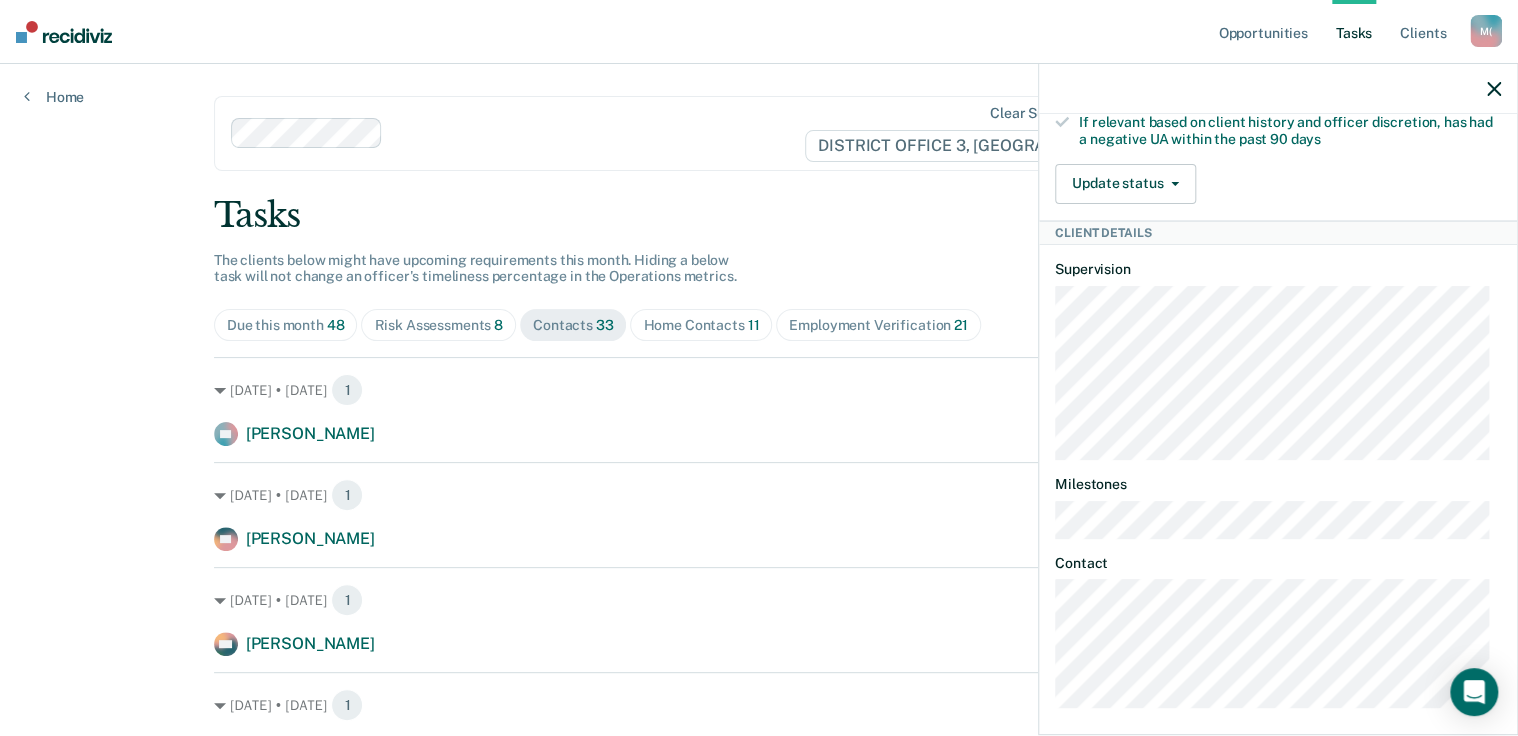 scroll, scrollTop: 910, scrollLeft: 0, axis: vertical 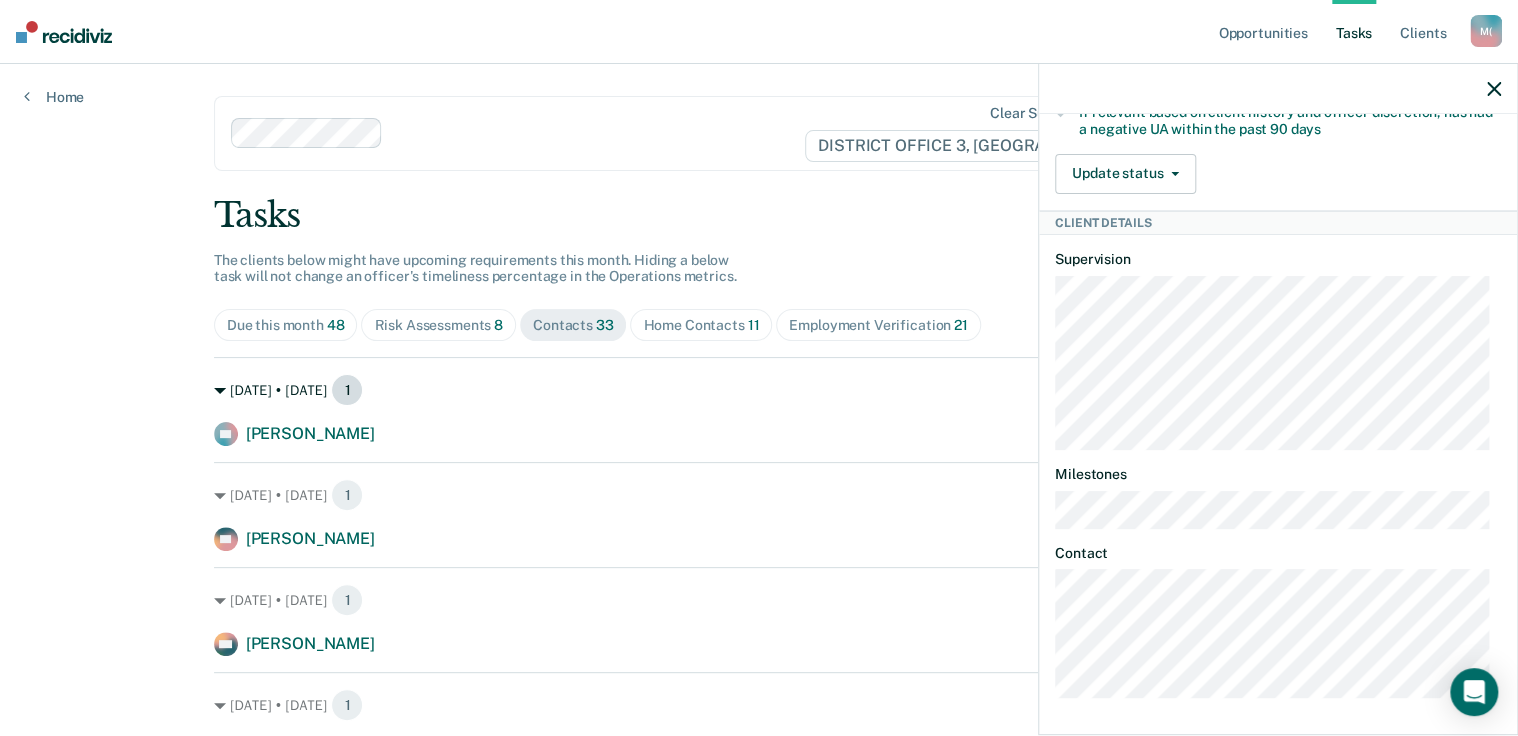 click on "[DATE] • [DATE]   1" at bounding box center [759, 390] 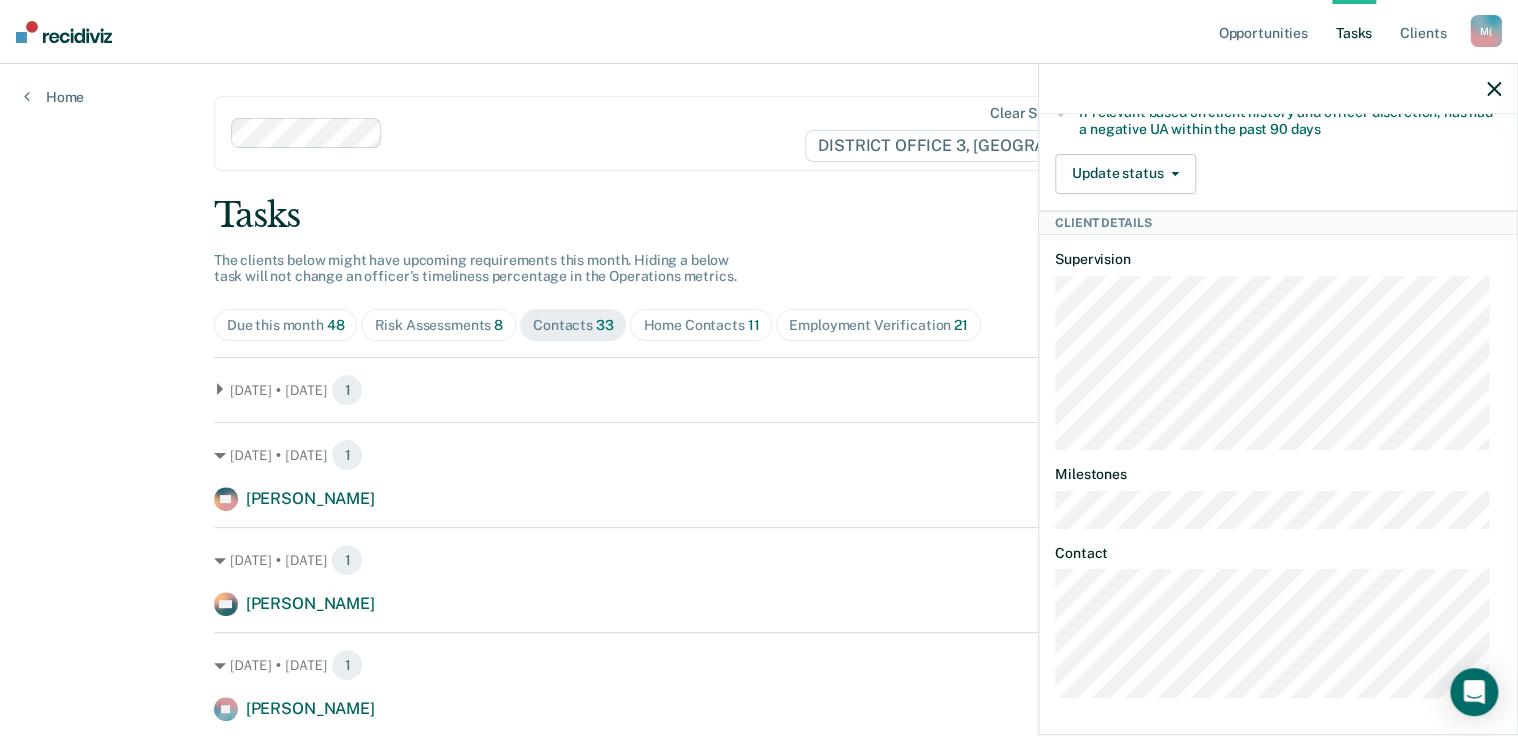 click on "Opportunities Tasks Client s [PERSON_NAME] ([PERSON_NAME]) M ( Profile How it works Log Out Home Clear   supervision officers DISTRICT OFFICE 3, [PERSON_NAME]   Tasks The clients below might have upcoming requirements this month. Hiding a below task will not change an officer's timeliness percentage in the Operations metrics. Due this month   48 Risk Assessments   8 Contacts   33 Home Contacts   11 Employment Verification   [DATE] 9 • [DATE]   1 OE [PERSON_NAME] Contact recommended [DATE]   [DATE] • [DATE]   1 [PERSON_NAME] [PERSON_NAME] Contact recommended [DATE]   [DATE] • [DATE]   1 BM [PERSON_NAME] Contact recommended a month ago   [DATE] • [DATE]   1 JV [PERSON_NAME] Contact recommended [DATE]   [DATE] • [DATE]   1 [PERSON_NAME] [PERSON_NAME] Contact recommended [DATE]   [DATE] • [DATE]   1 RC [PERSON_NAME] Contact recommended [DATE]   [DATE] • [DATE]   1 TW [PERSON_NAME] Contact recommended [DATE]   [DATE] • [DATE]   1 [PERSON_NAME] Contact recommended [DATE]     2" at bounding box center (759, 1533) 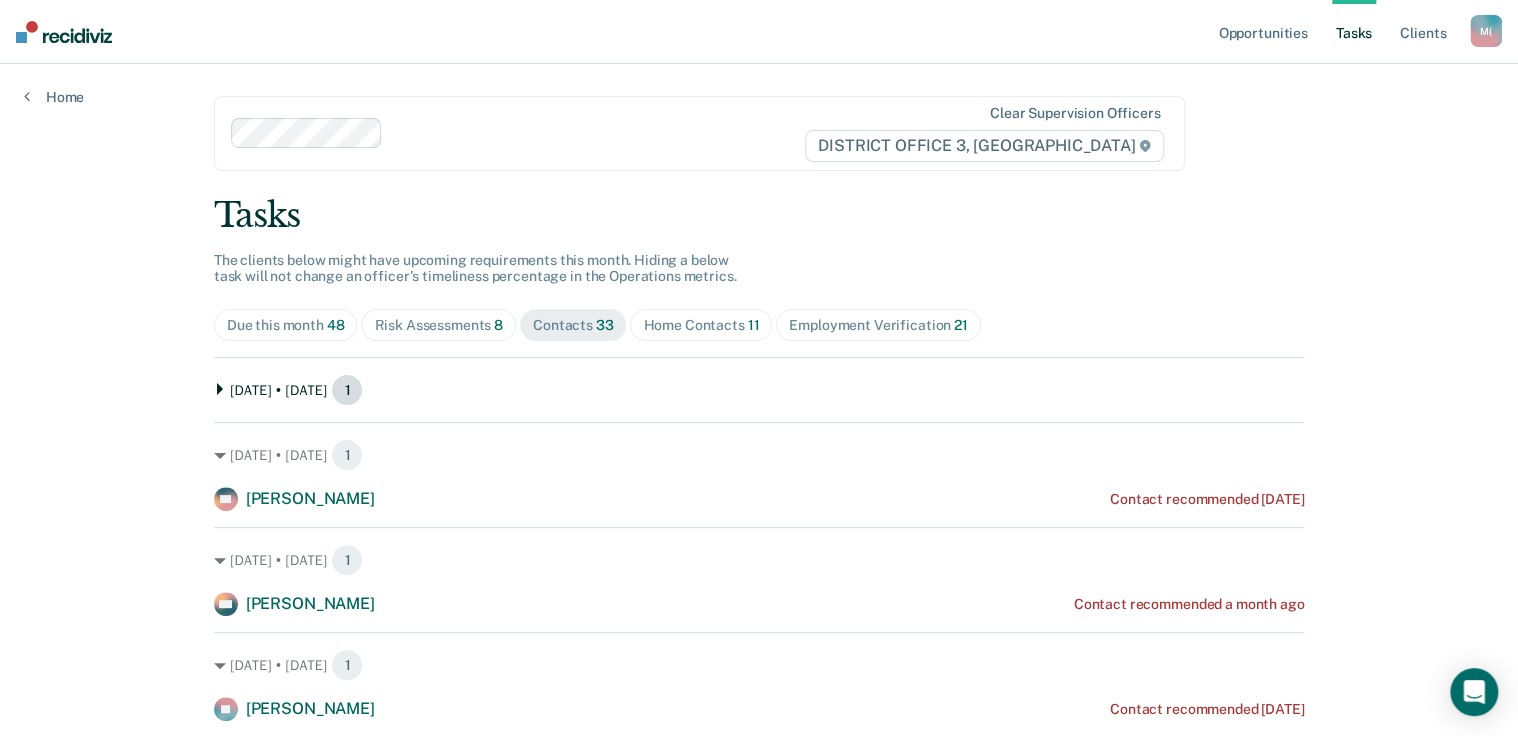 click on "[DATE] • [DATE]   1" at bounding box center (759, 390) 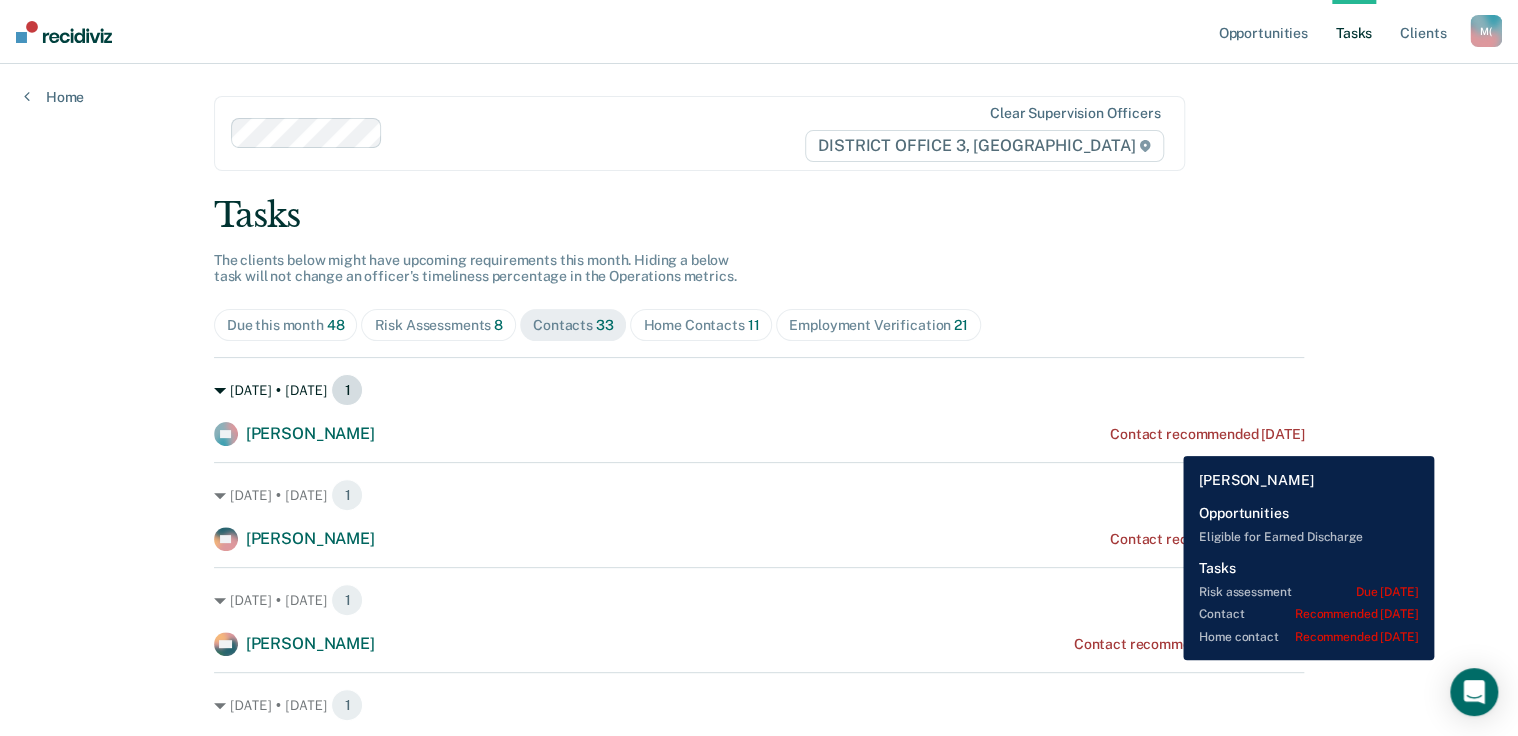 drag, startPoint x: 1168, startPoint y: 441, endPoint x: 311, endPoint y: 388, distance: 858.63727 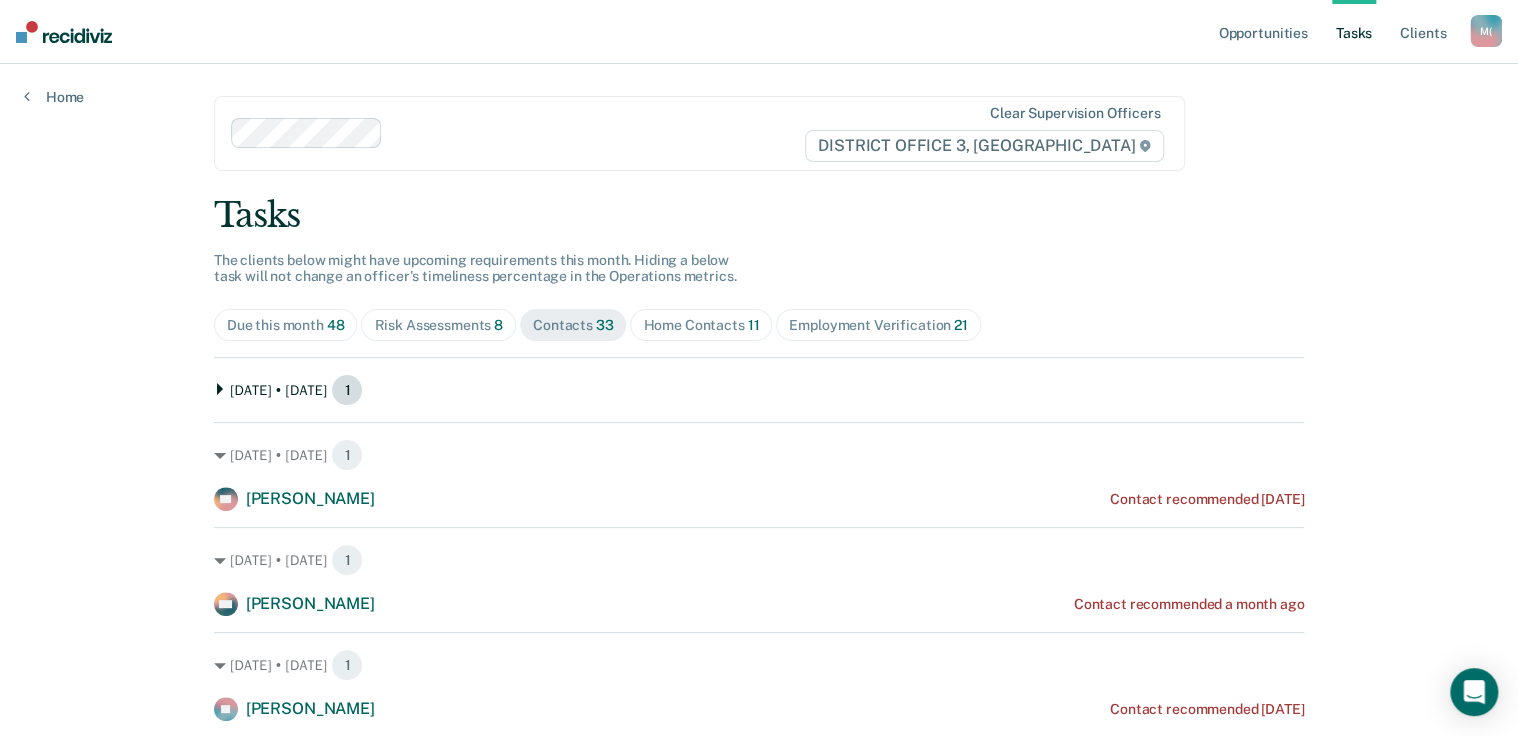click on "[DATE] • [DATE]   1" at bounding box center [759, 390] 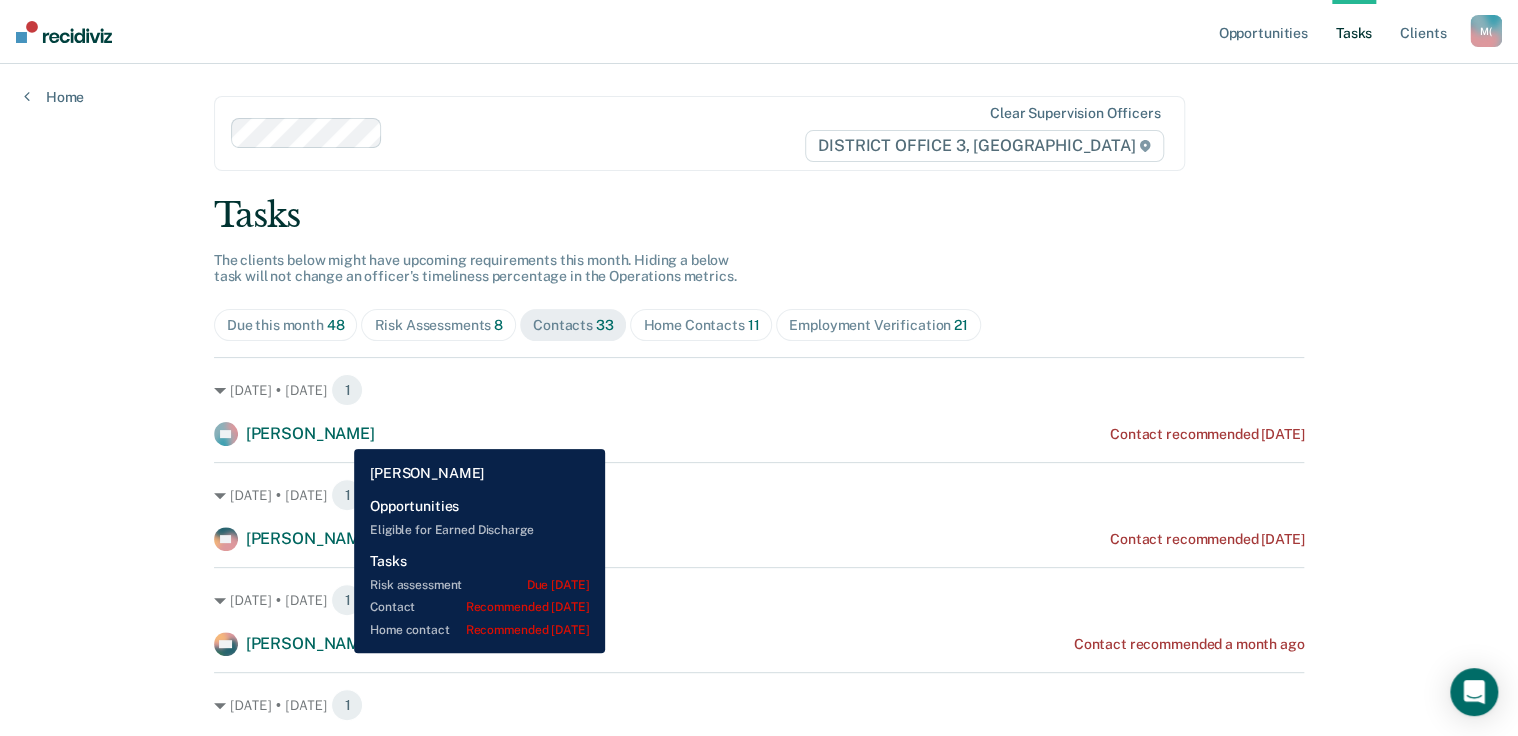 click on "[PERSON_NAME]" at bounding box center (310, 433) 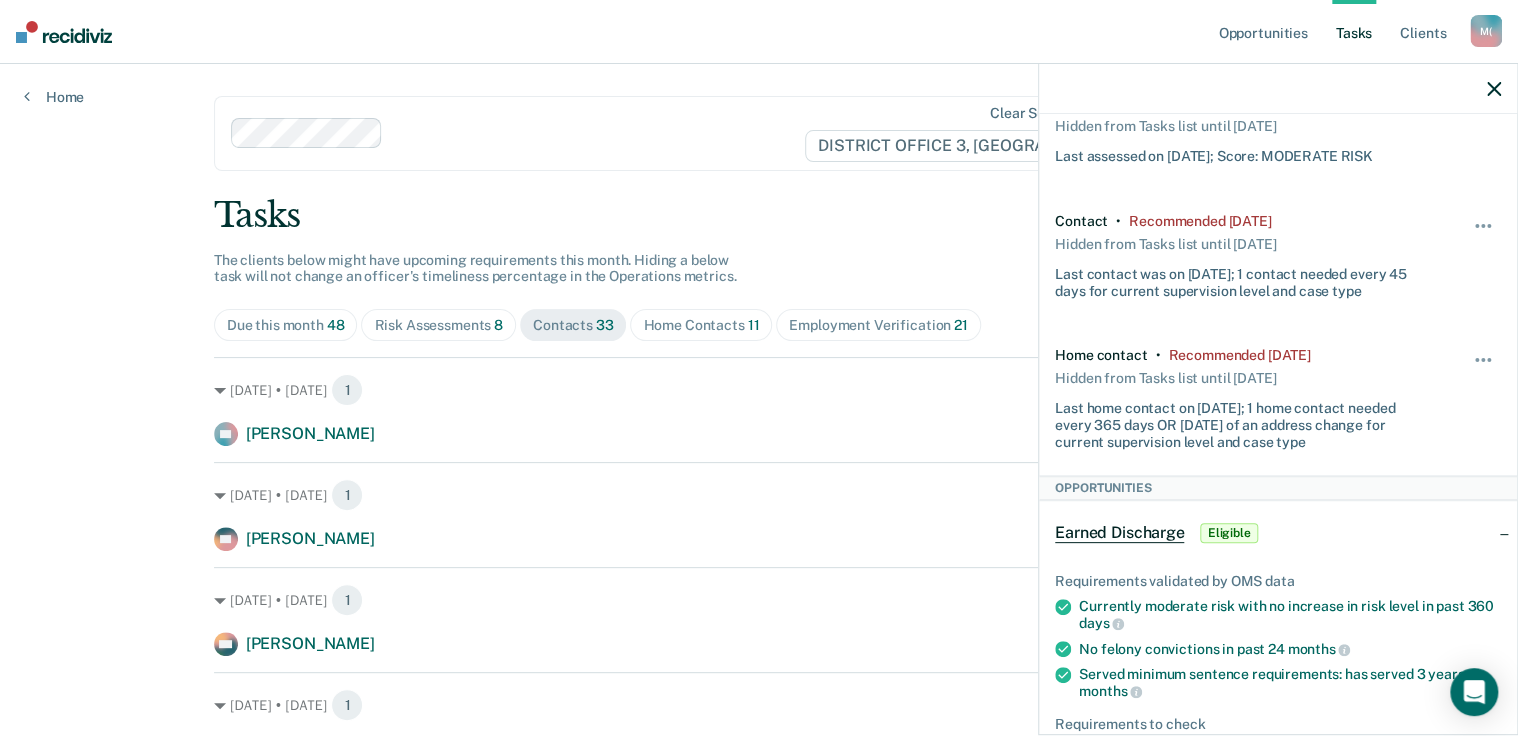 scroll, scrollTop: 0, scrollLeft: 0, axis: both 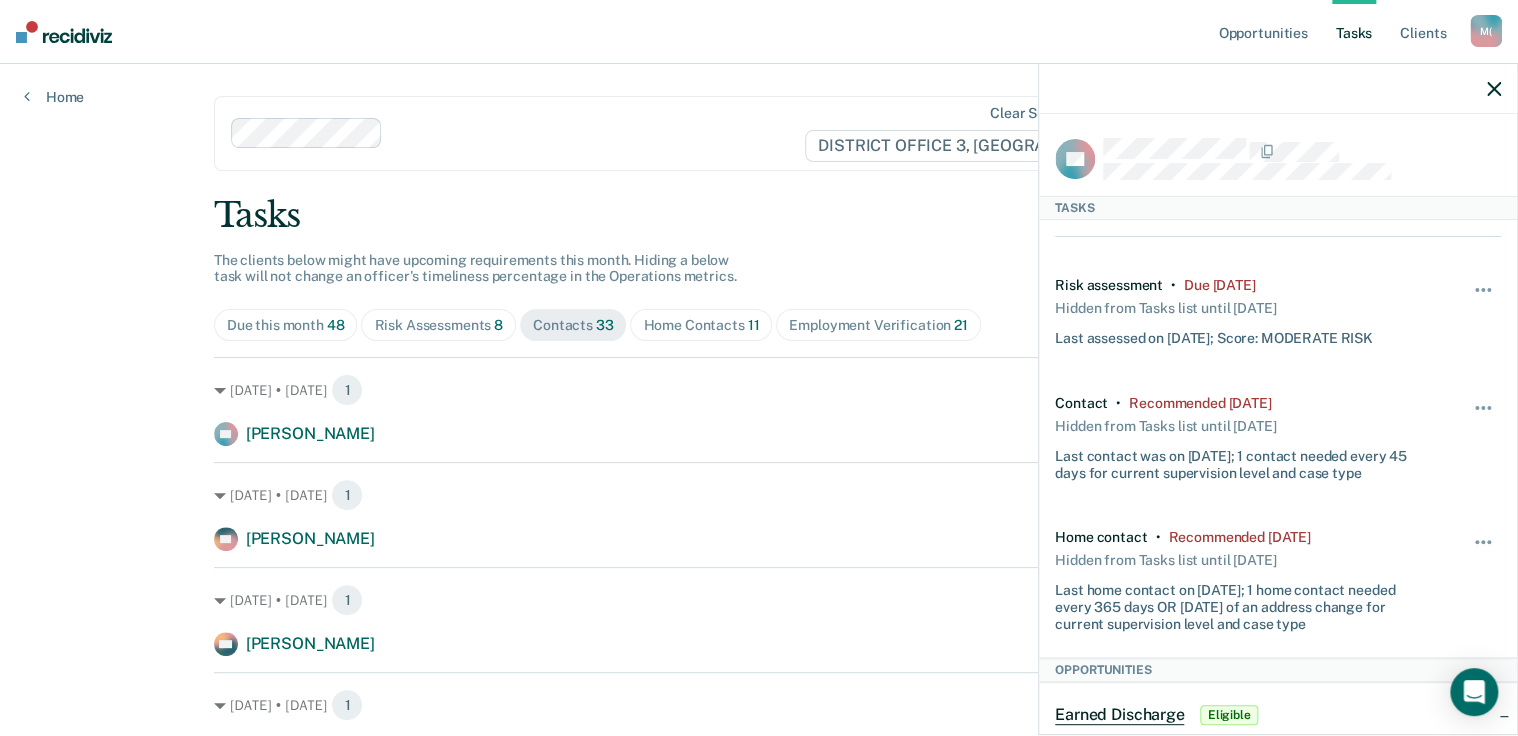 click on "Hide from tasks list for... 7  days 30  days 90  days" at bounding box center (1484, 312) 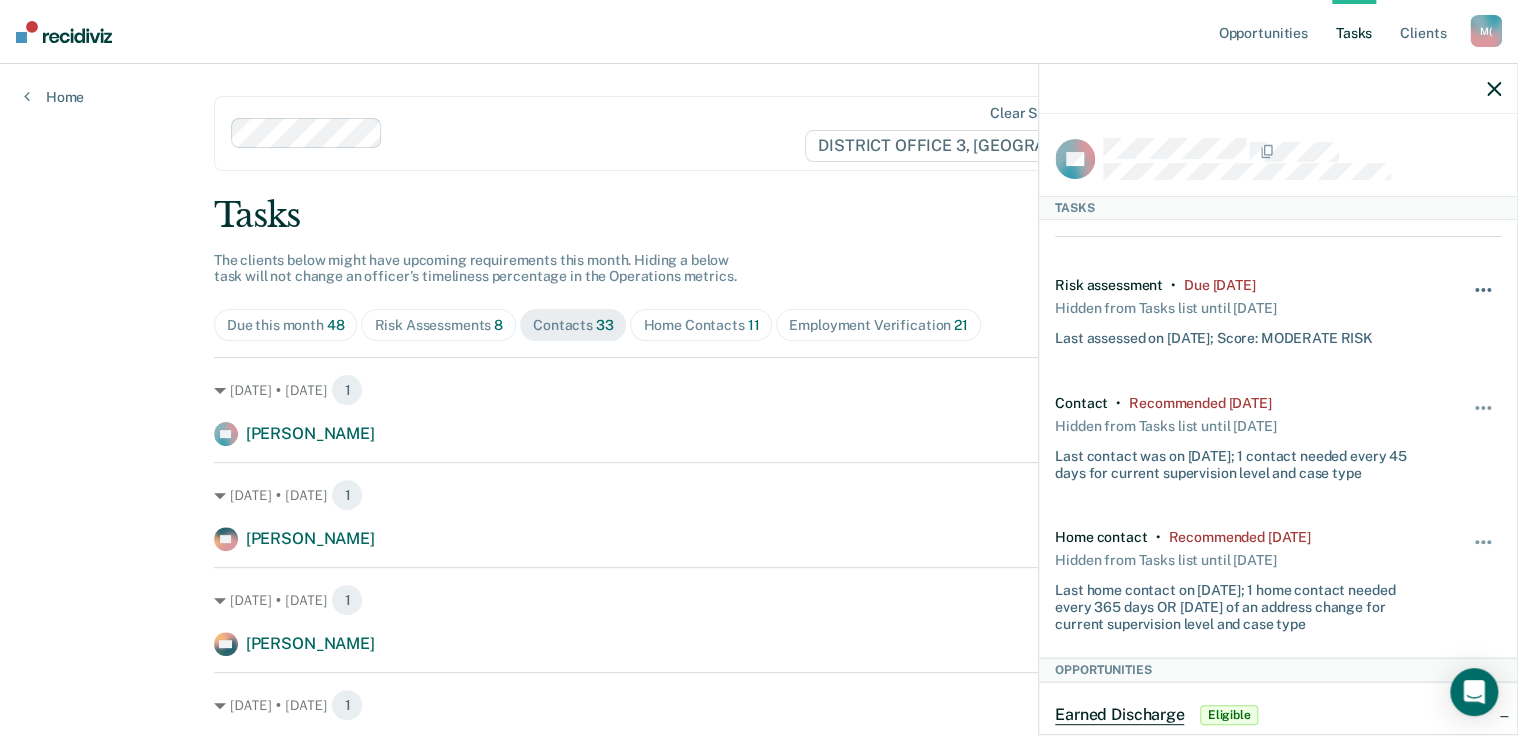 click at bounding box center (1477, 290) 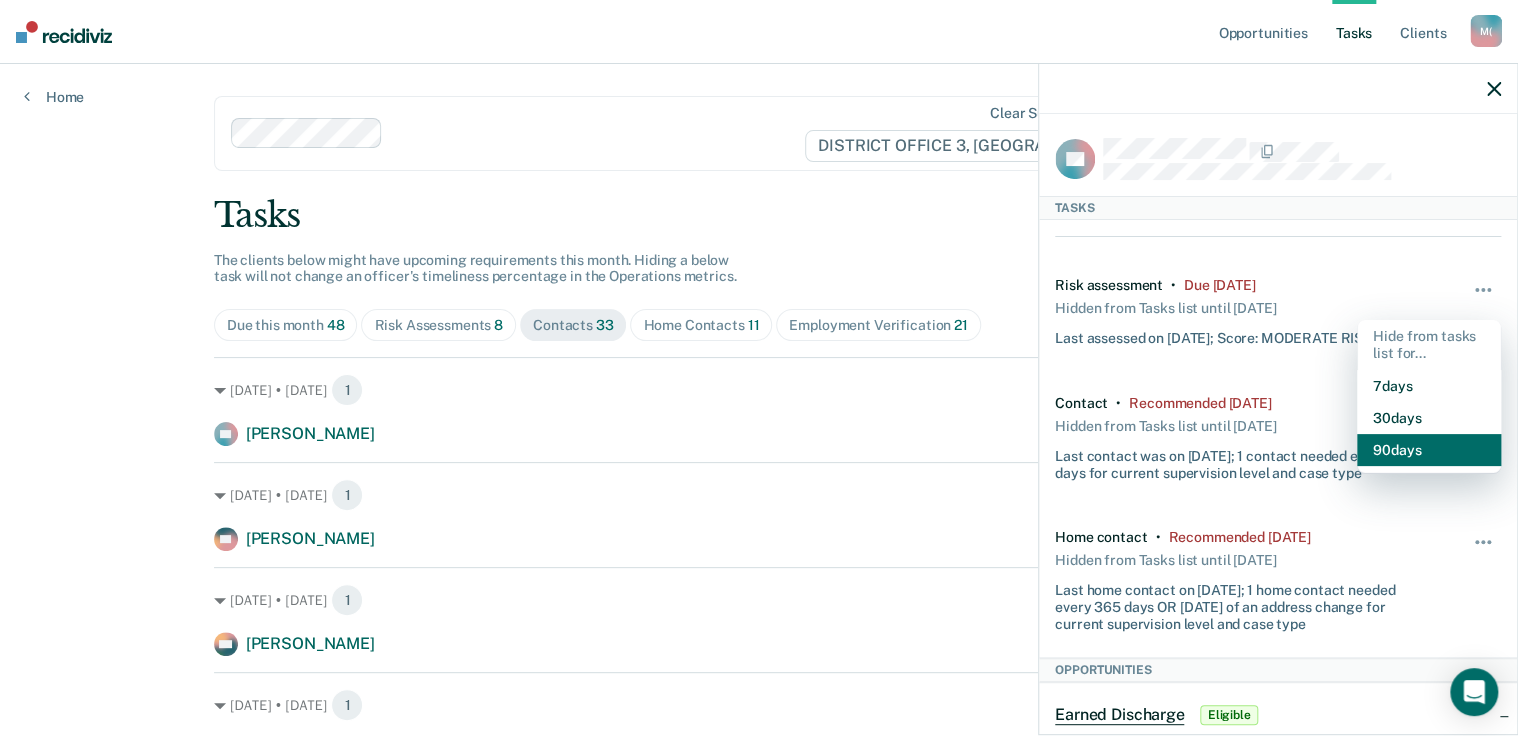 click on "90  days" at bounding box center [1429, 450] 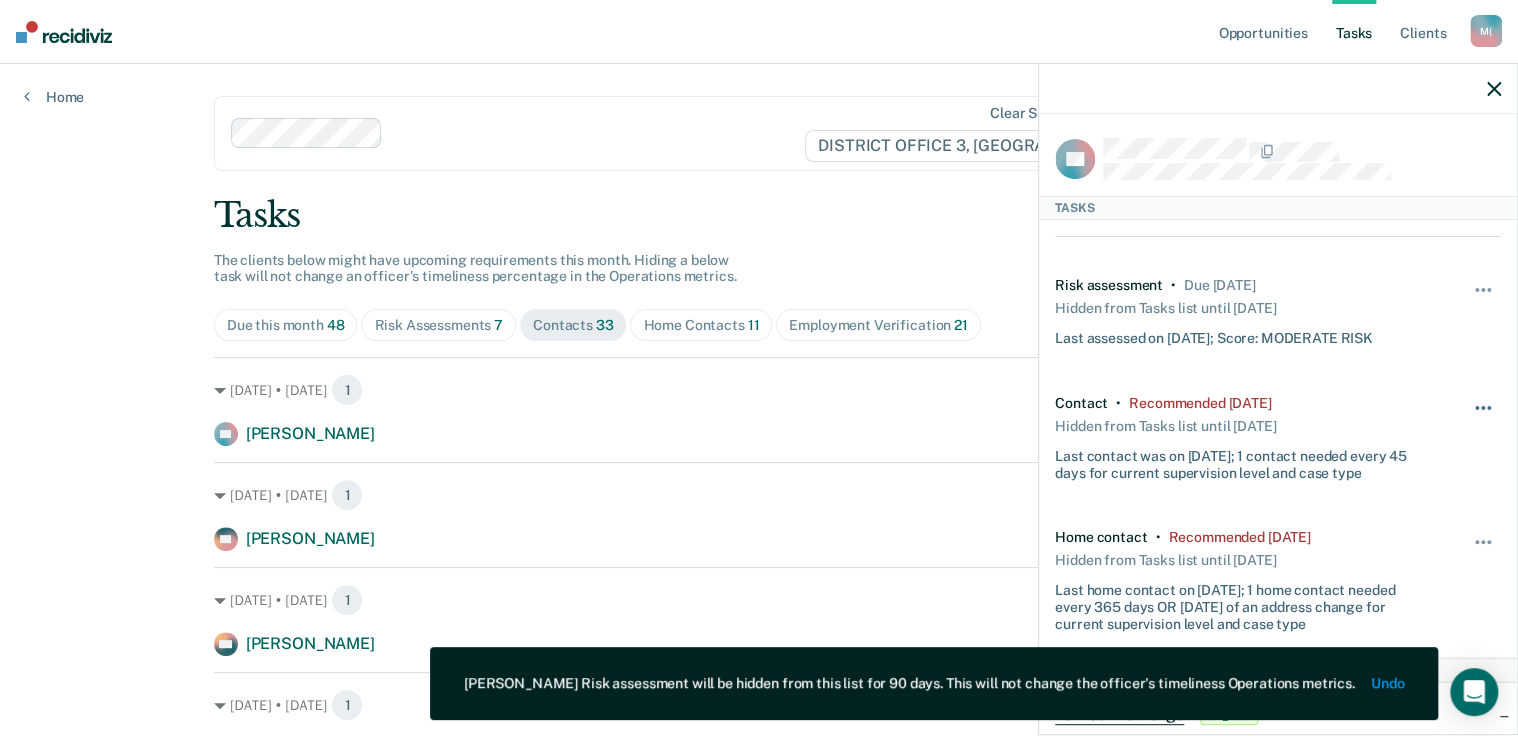 click at bounding box center (1484, 418) 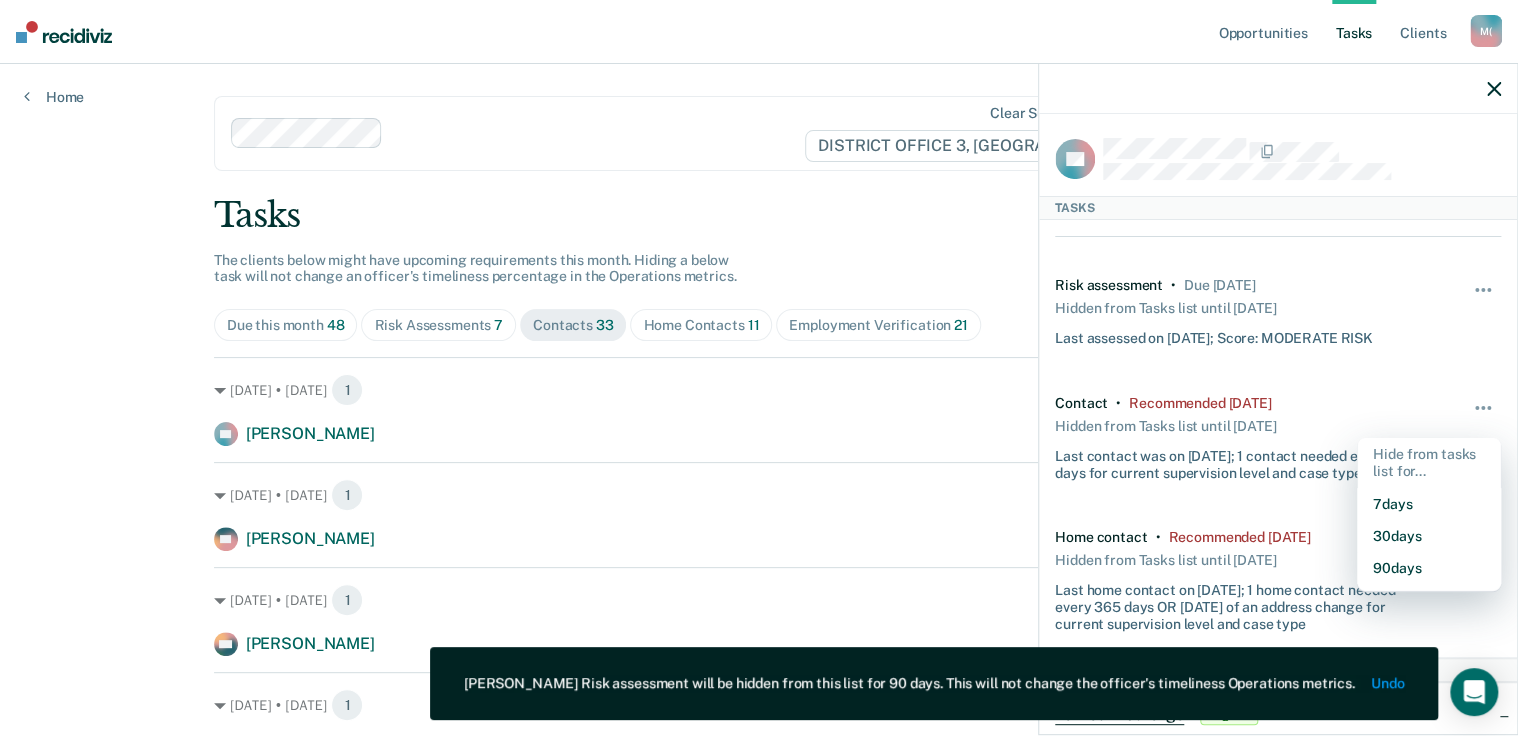 click on "Risk assessment  •  Due [DATE] Hidden from Tasks list until [DATE] Last assessed on [DATE]; Score: MODERATE RISK Unhide Contact  •  Recommended [DATE] Hidden from Tasks list until [DATE] Last contact was on [DATE]; 1 contact needed every 45 days for current supervision level and case type Hide from tasks list for... 7  days 30  days 90  days Home contact  •  Recommended [DATE] Hidden from Tasks list until [DATE] Last home contact on [DATE]; 1 home contact needed every 365 days OR [DATE] of an address change for current supervision level and case type Hide from tasks list for... 7  days 30  days 90  days" at bounding box center [1278, 454] 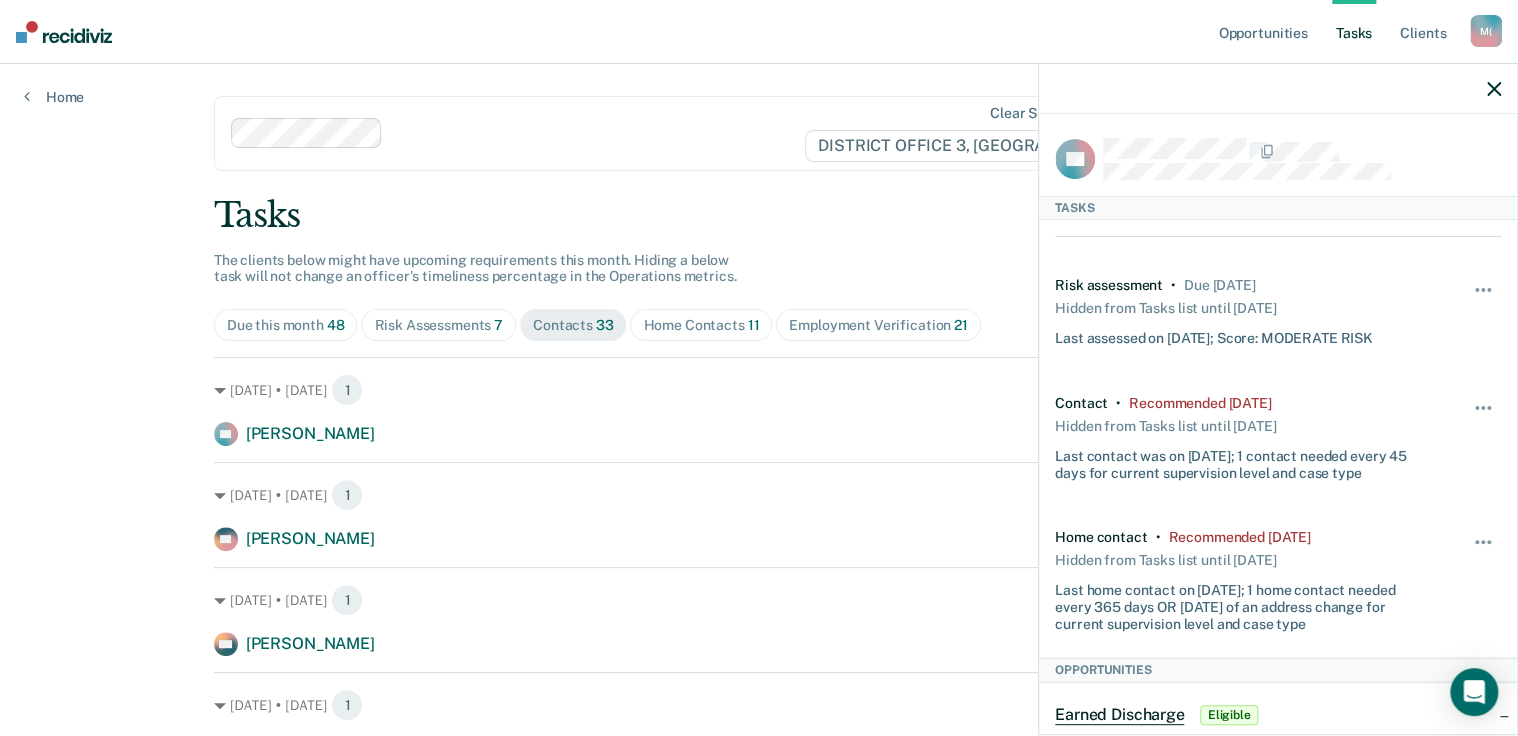 click on "Hide from tasks list for... 7  days 30  days 90  days" at bounding box center [1484, 438] 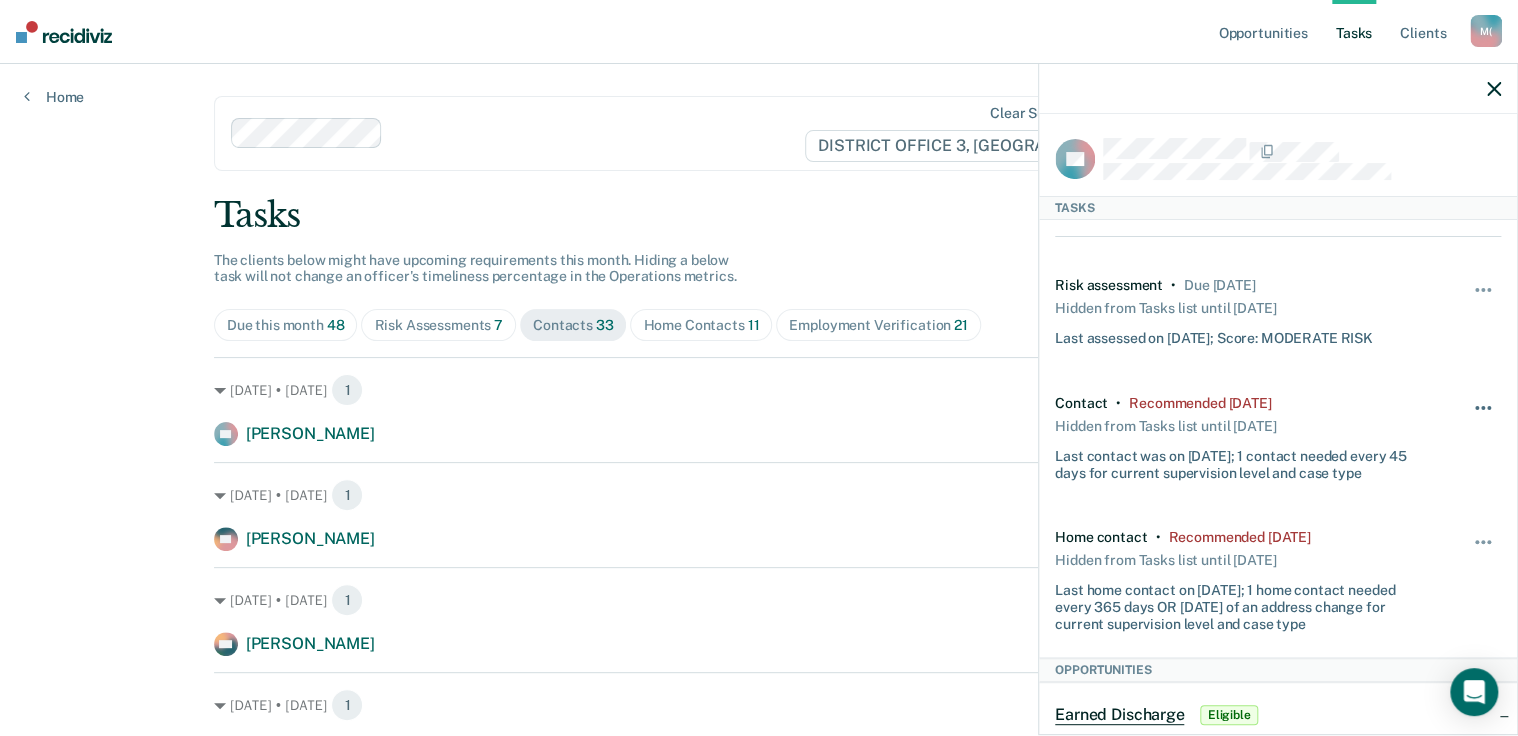 click at bounding box center [1484, 418] 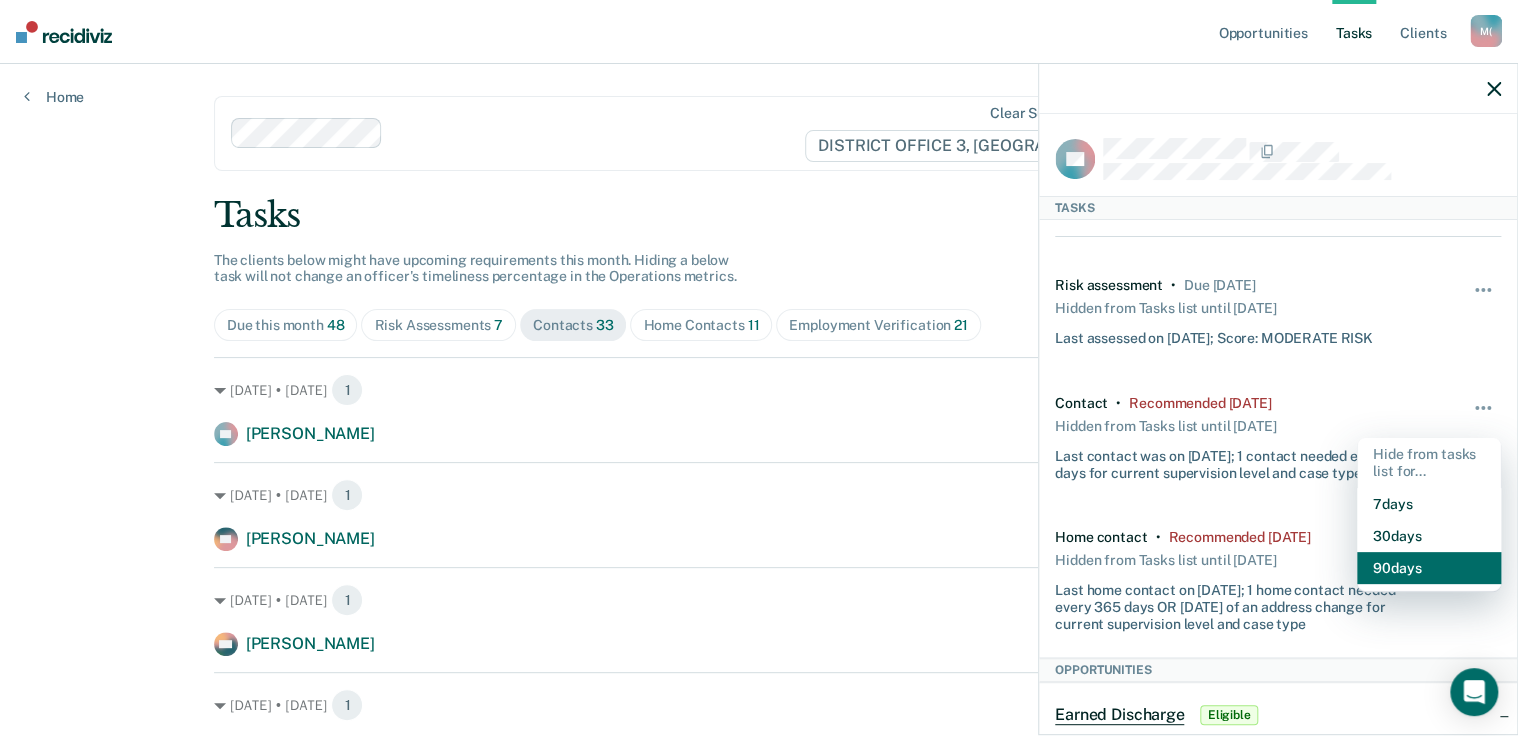 click on "90  days" at bounding box center [1429, 568] 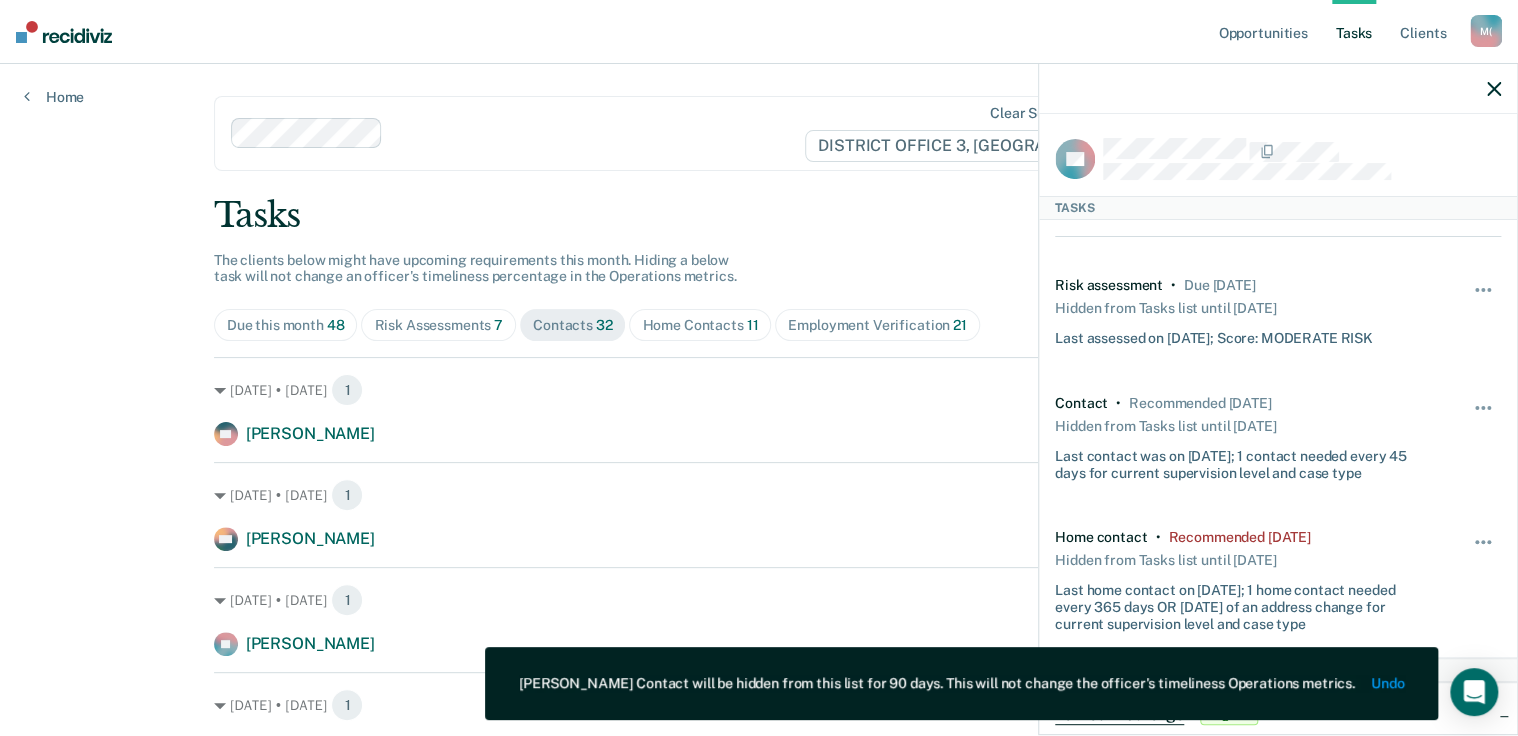 click on "Hide from tasks list for... 7  days 30  days 90  days" at bounding box center (1484, 580) 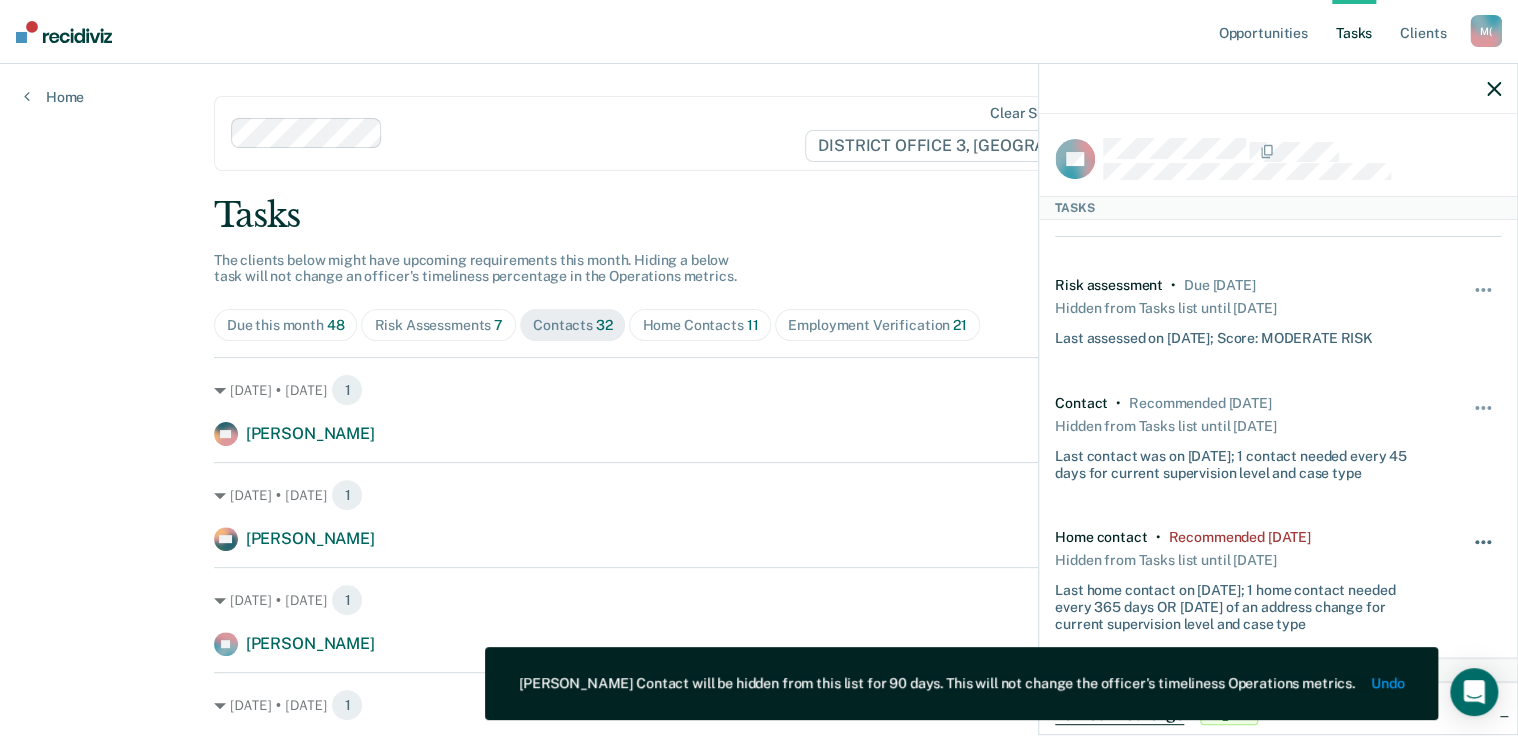 click at bounding box center [1484, 552] 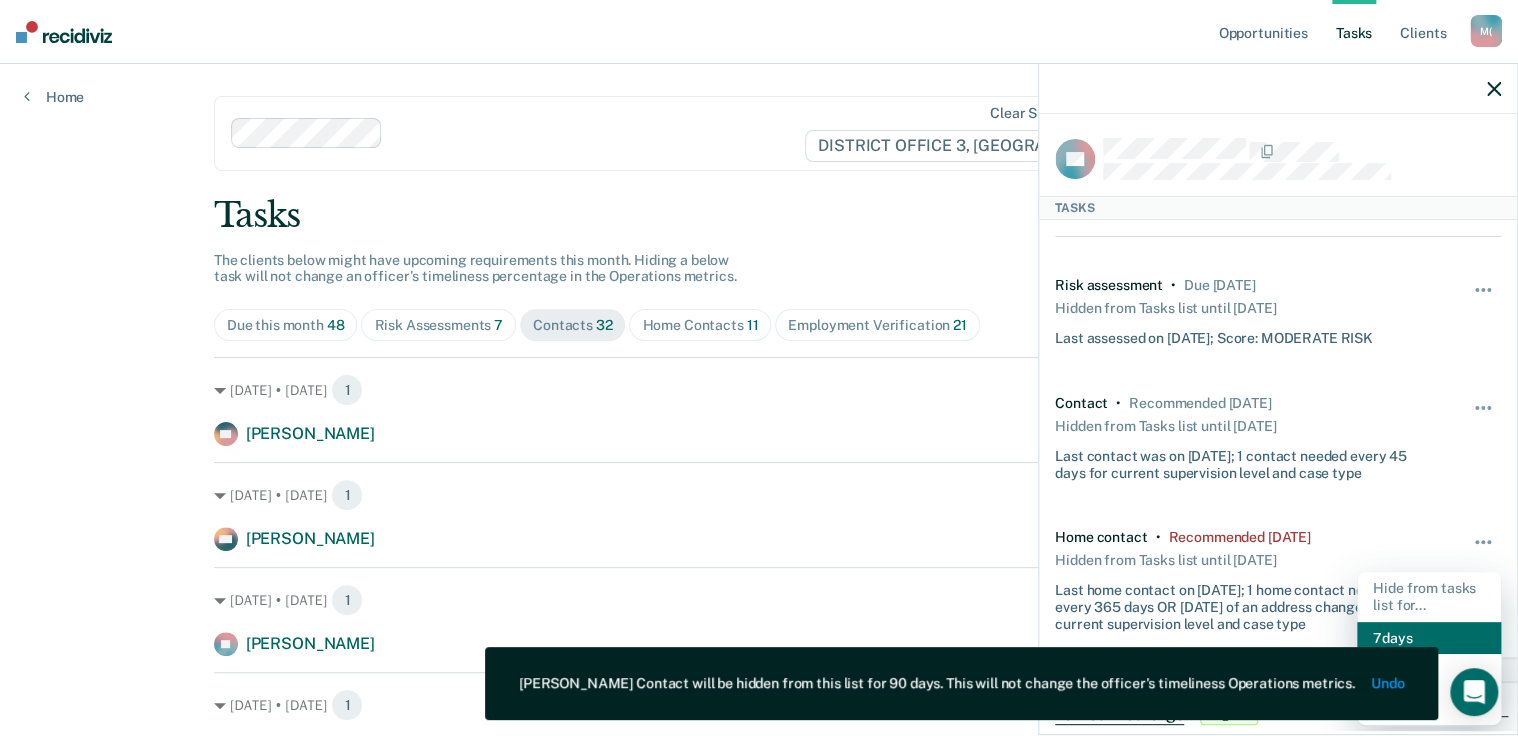 scroll, scrollTop: 320, scrollLeft: 0, axis: vertical 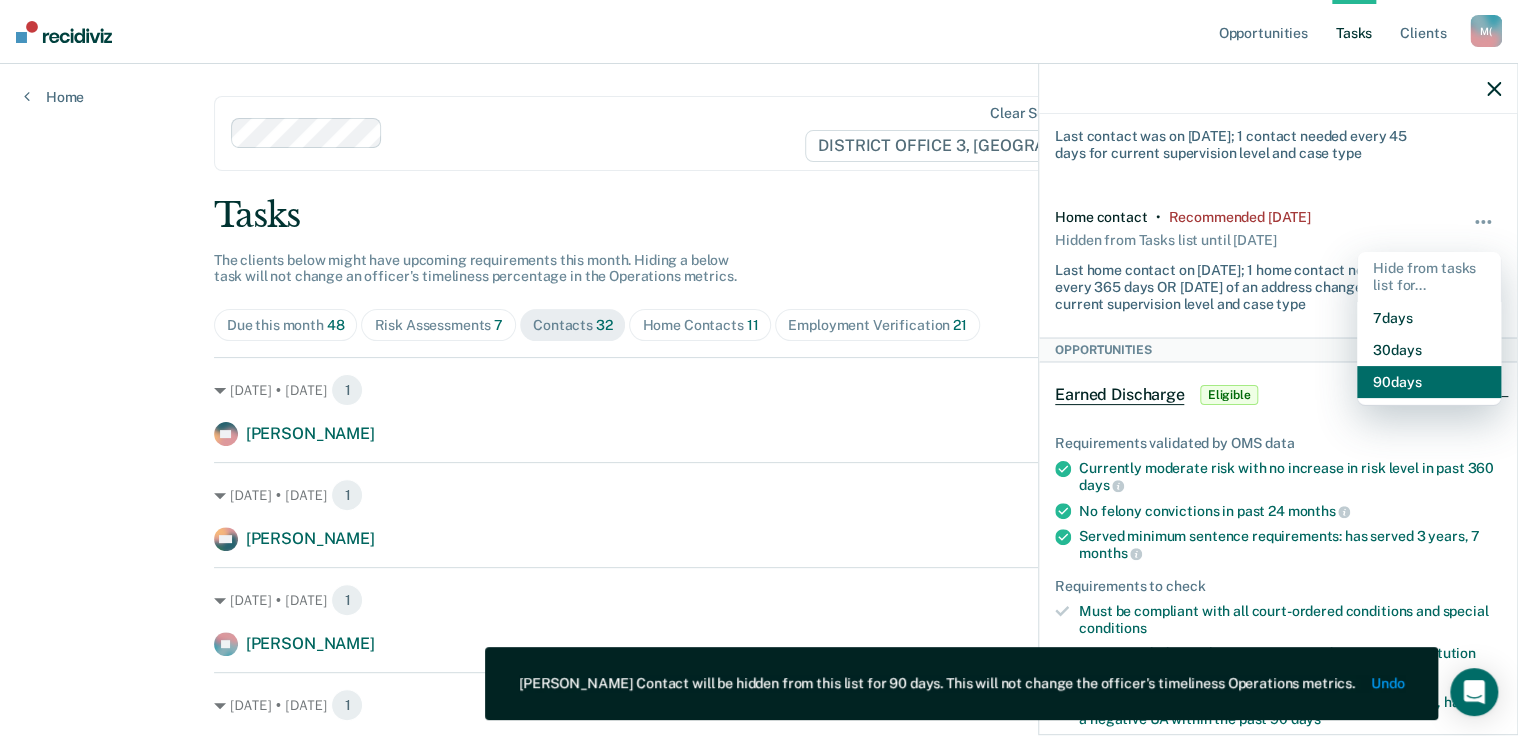 click on "90  days" at bounding box center (1429, 382) 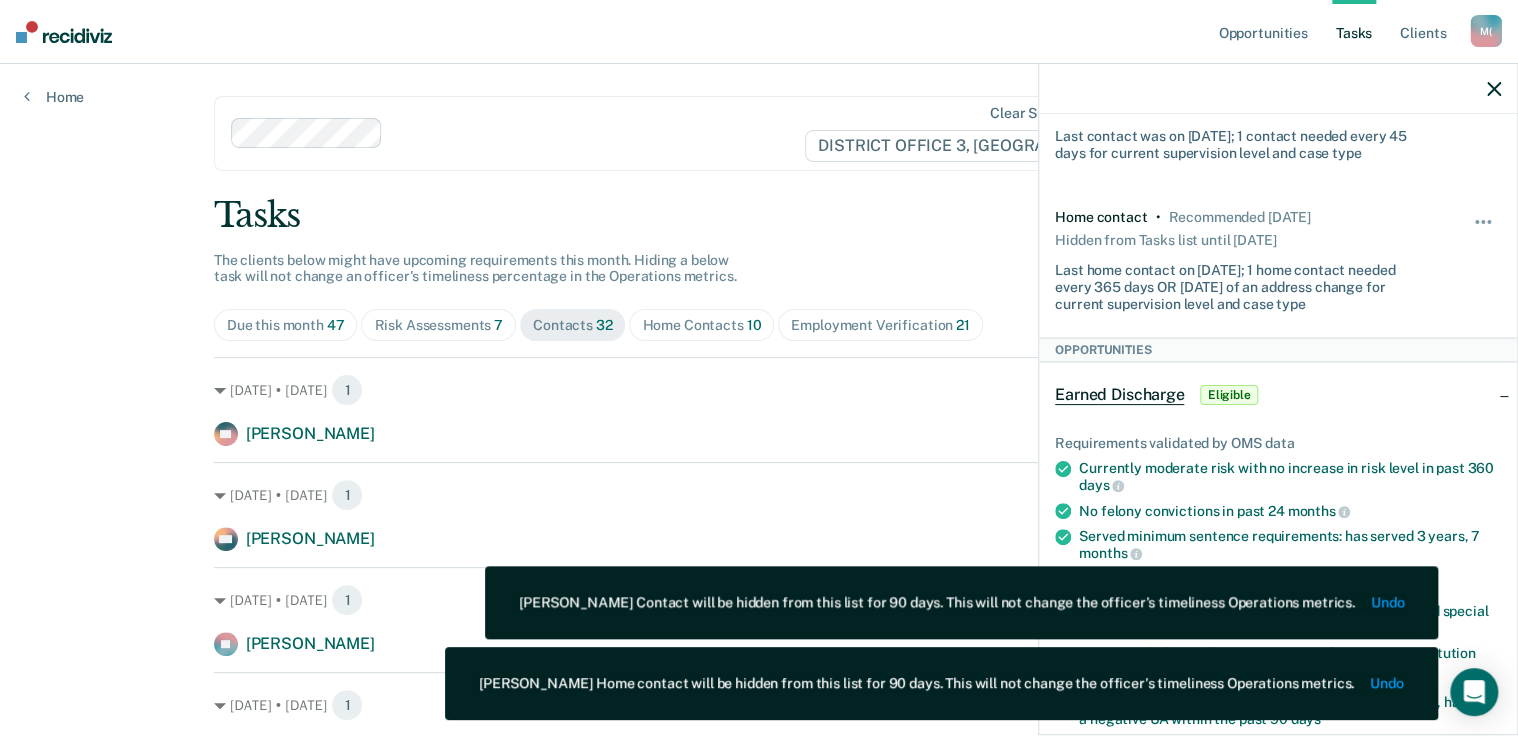 click on "Opportunities Tasks Client s [PERSON_NAME] ([PERSON_NAME]) M ( Profile How it works Log Out Home Clear   supervision officers DISTRICT OFFICE 3, [PERSON_NAME]   Tasks The clients below might have upcoming requirements this month. Hiding a below task will not change an officer's timeliness percentage in the Operations metrics. Due this month   47 Risk Assessments   7 Contacts   32 Home Contacts   10 Employment Verification   [DATE] • [DATE]   1 [PERSON_NAME] [PERSON_NAME] Contact recommended [DATE]   [DATE] • [DATE]   1 BM [PERSON_NAME] Contact recommended a month ago   [DATE] • [DATE]   1 JV [PERSON_NAME] Contact recommended [DATE]   [DATE] • [DATE]   1 [PERSON_NAME] [PERSON_NAME] Contact recommended [DATE]   [DATE] • [DATE]   1 RC [PERSON_NAME] Contact recommended [DATE]   [DATE] • [DATE]   1 TW [PERSON_NAME] Contact recommended [DATE]   [DATE] • [DATE]   1 [PERSON_NAME] Contact recommended [DATE]   [DATE] • [DATE]   2 RC [PERSON_NAME] Contact recommended a day ago SJ     4" at bounding box center (759, 1500) 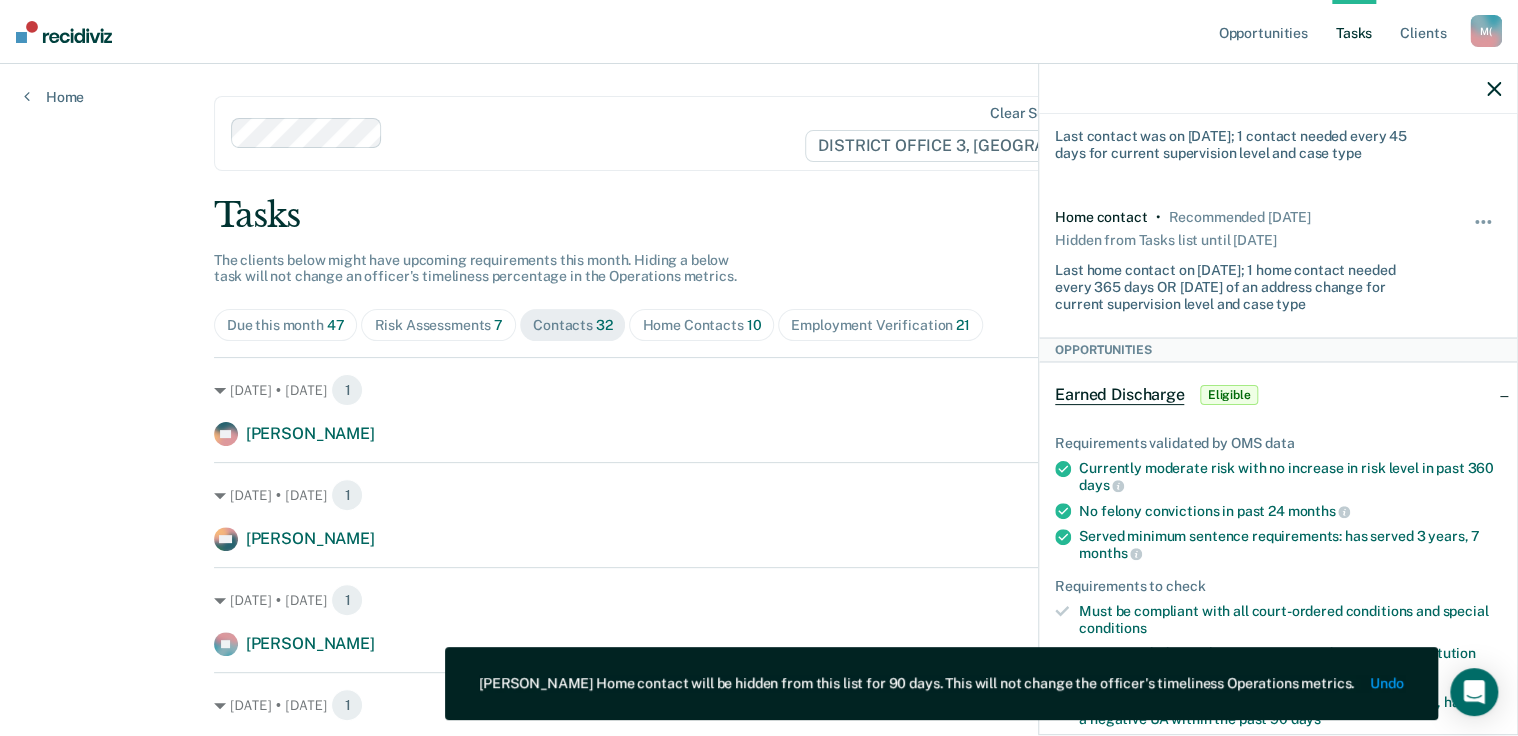 click 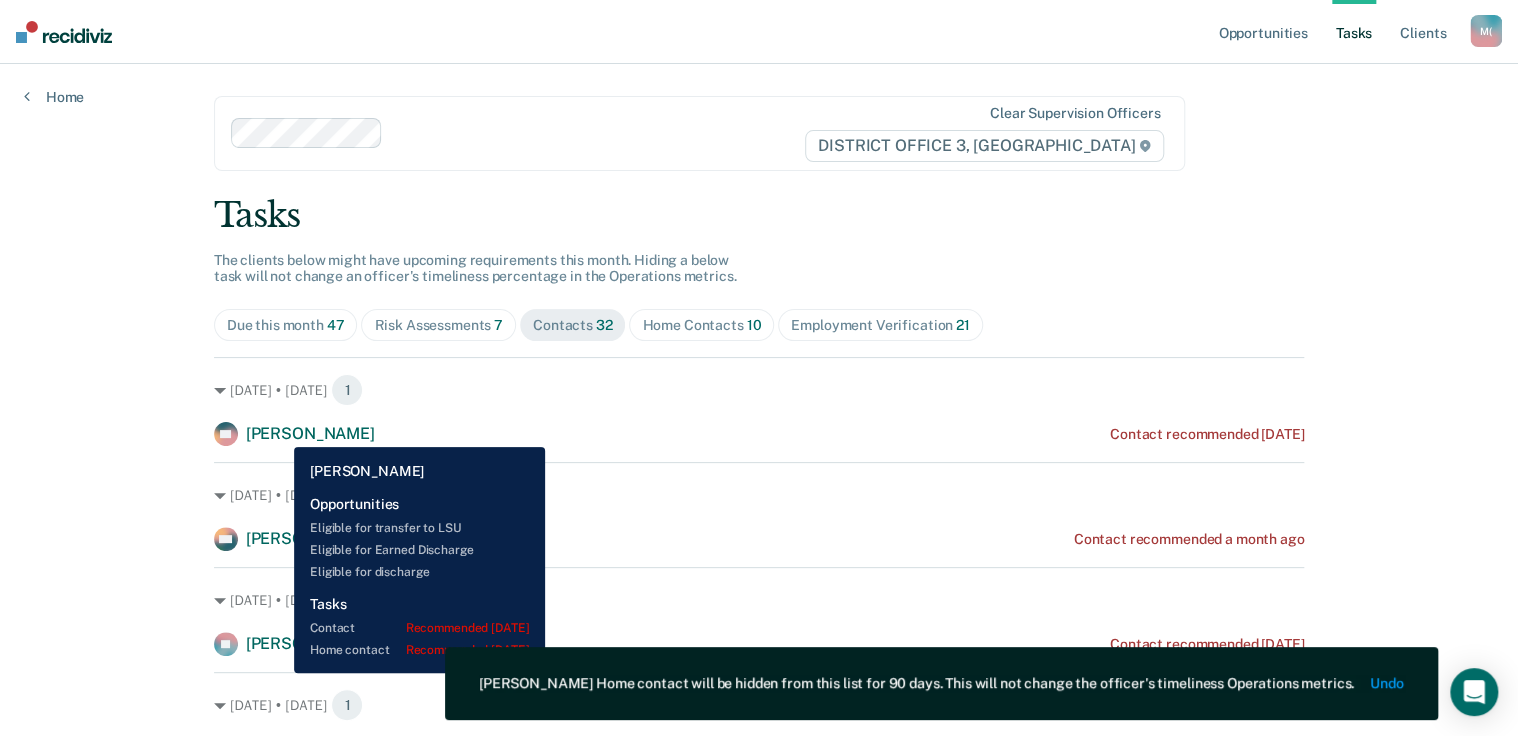 click on "[PERSON_NAME]" at bounding box center [310, 433] 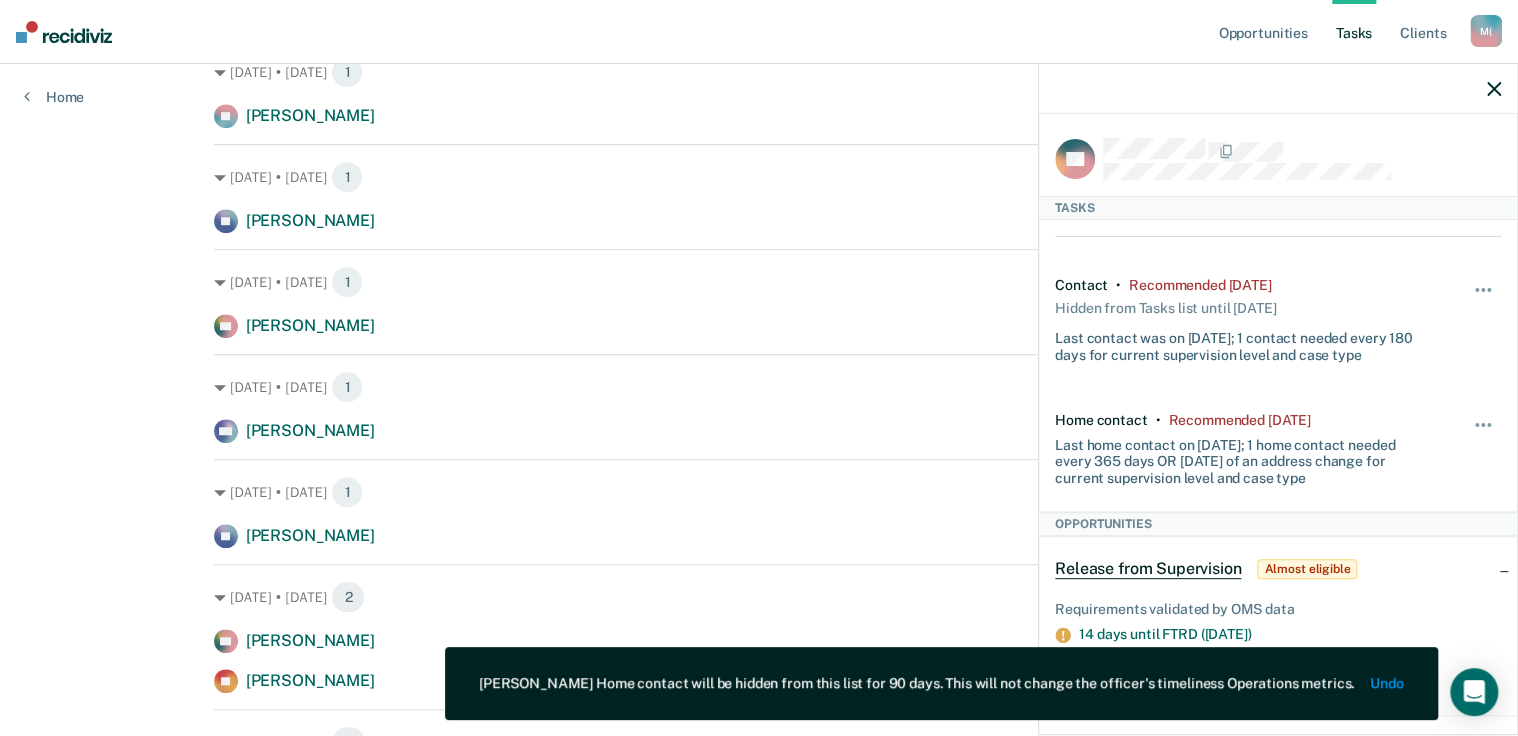 scroll, scrollTop: 560, scrollLeft: 0, axis: vertical 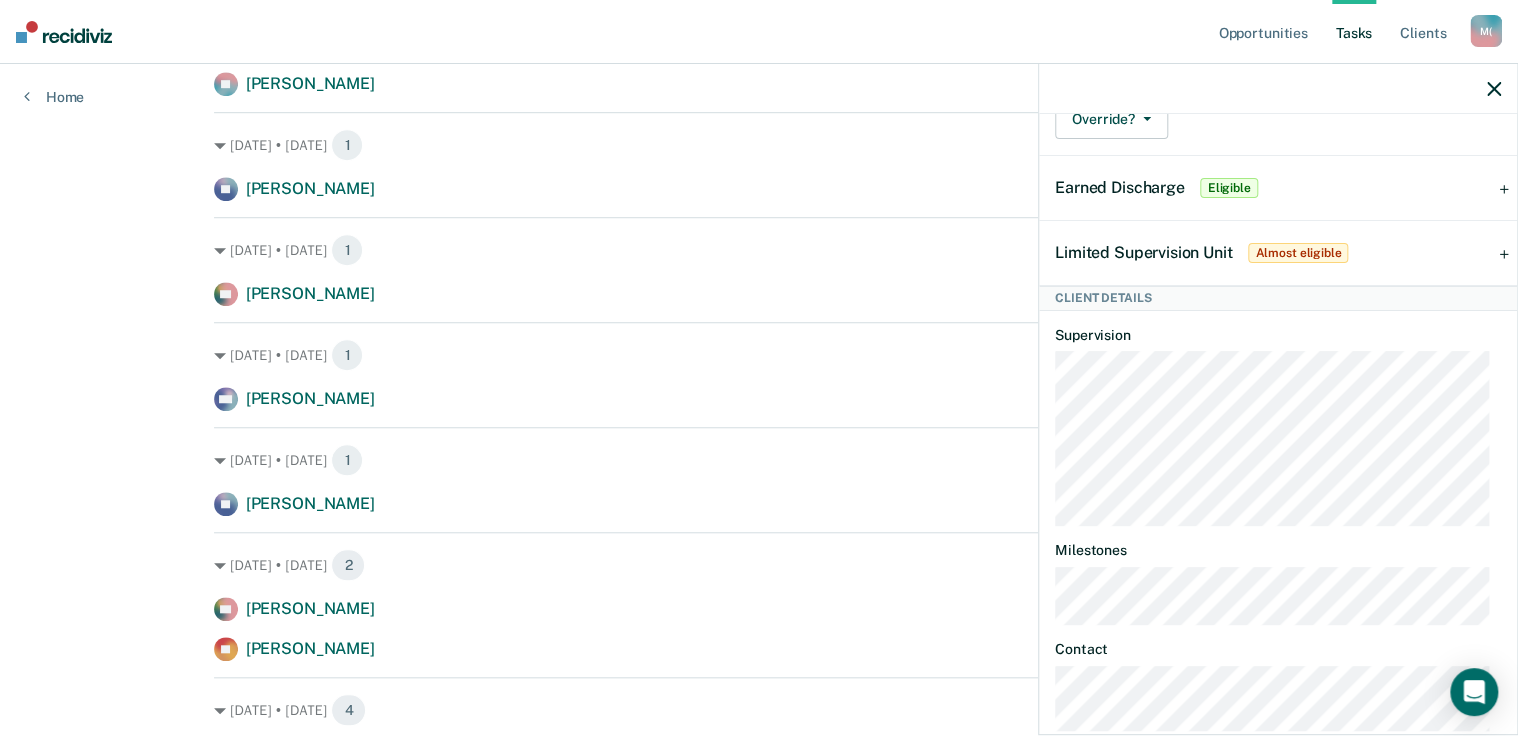 click 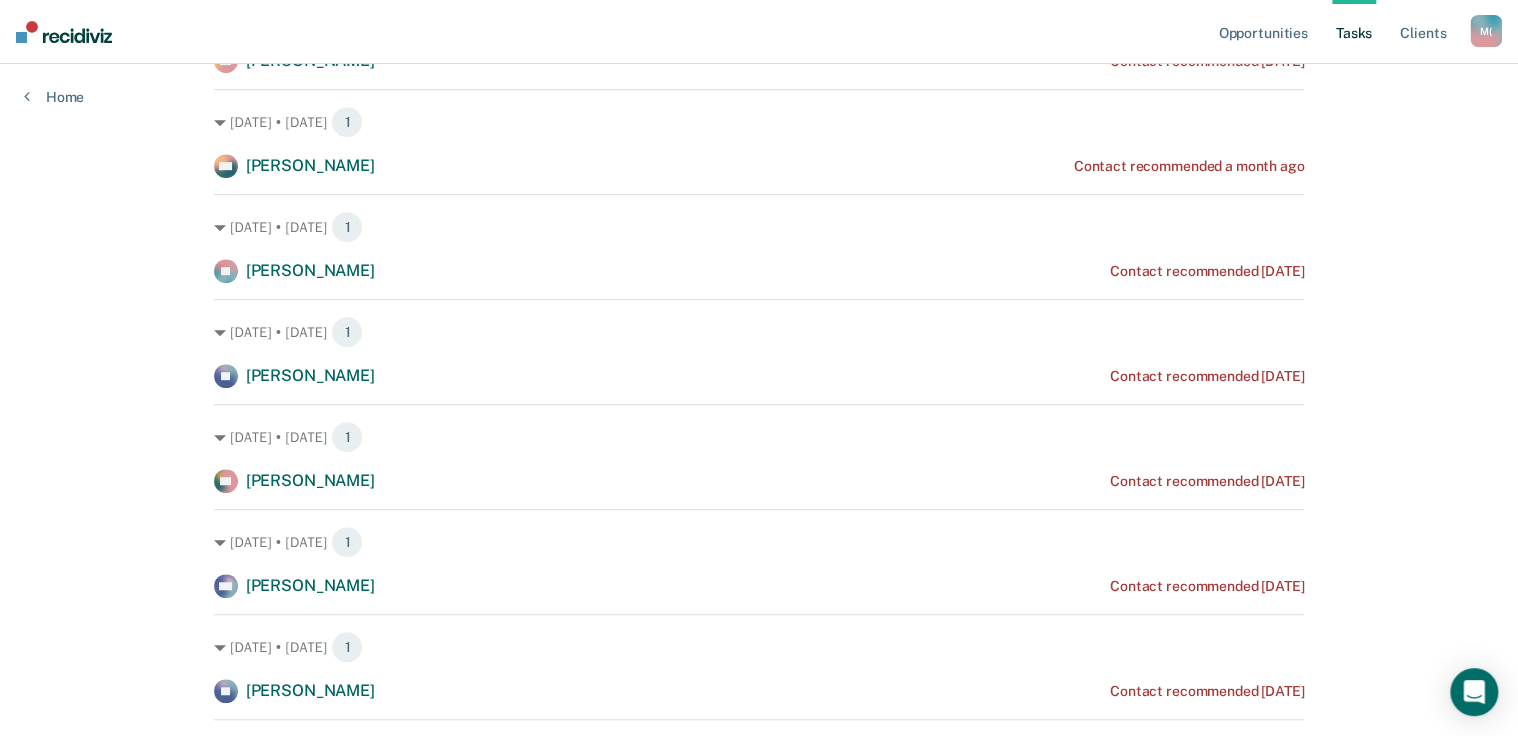 scroll, scrollTop: 80, scrollLeft: 0, axis: vertical 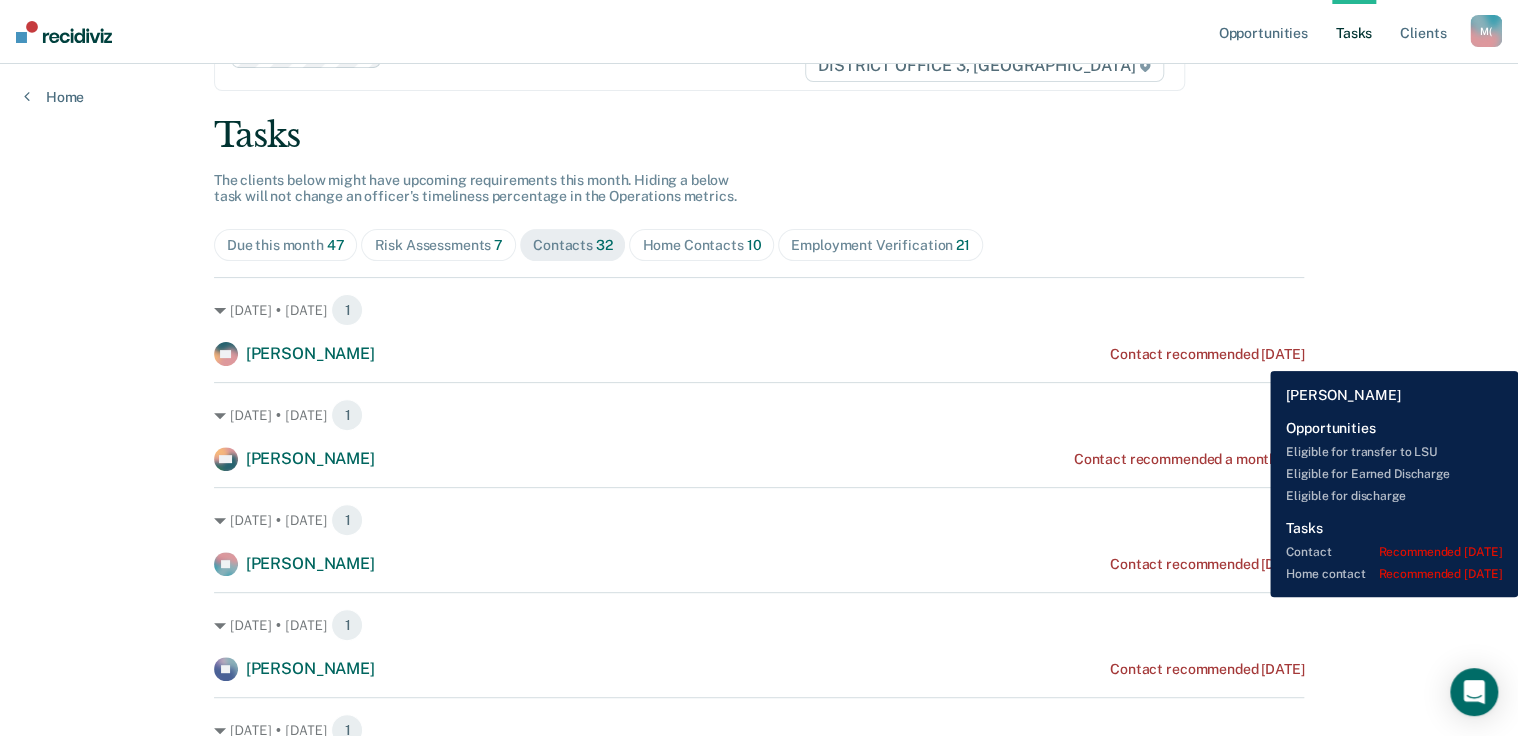click on "Contact recommended [DATE]" at bounding box center [1207, 354] 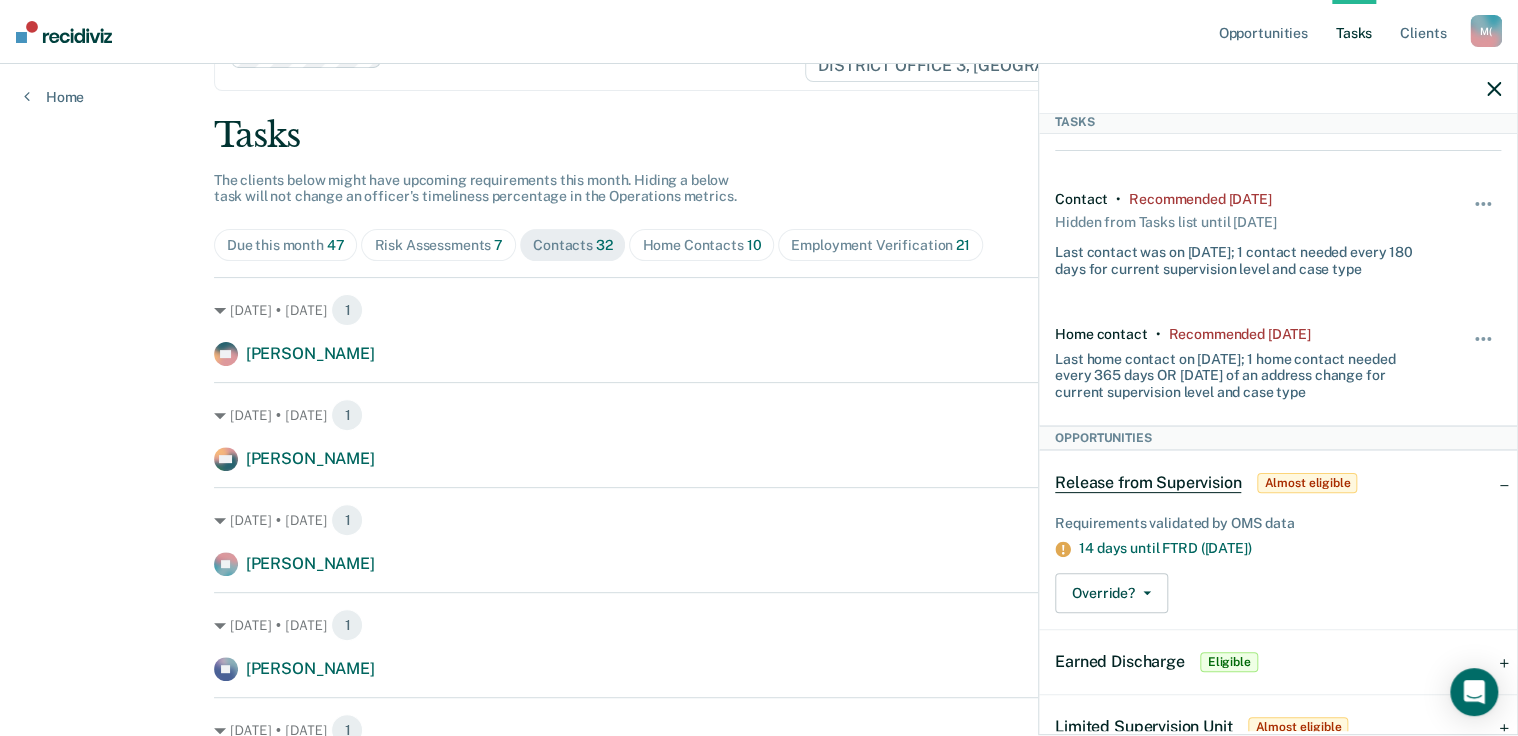 scroll, scrollTop: 0, scrollLeft: 0, axis: both 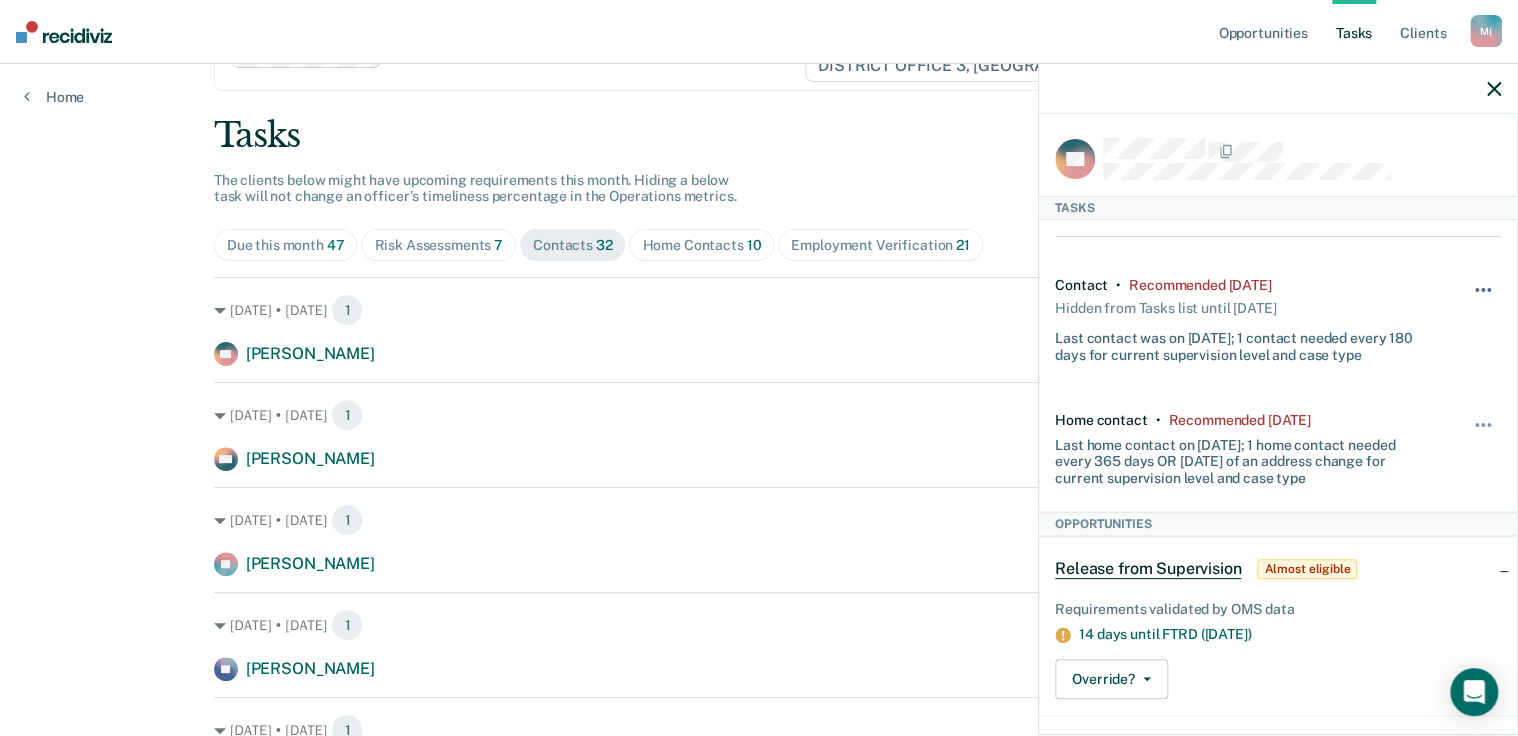 click at bounding box center (1483, 290) 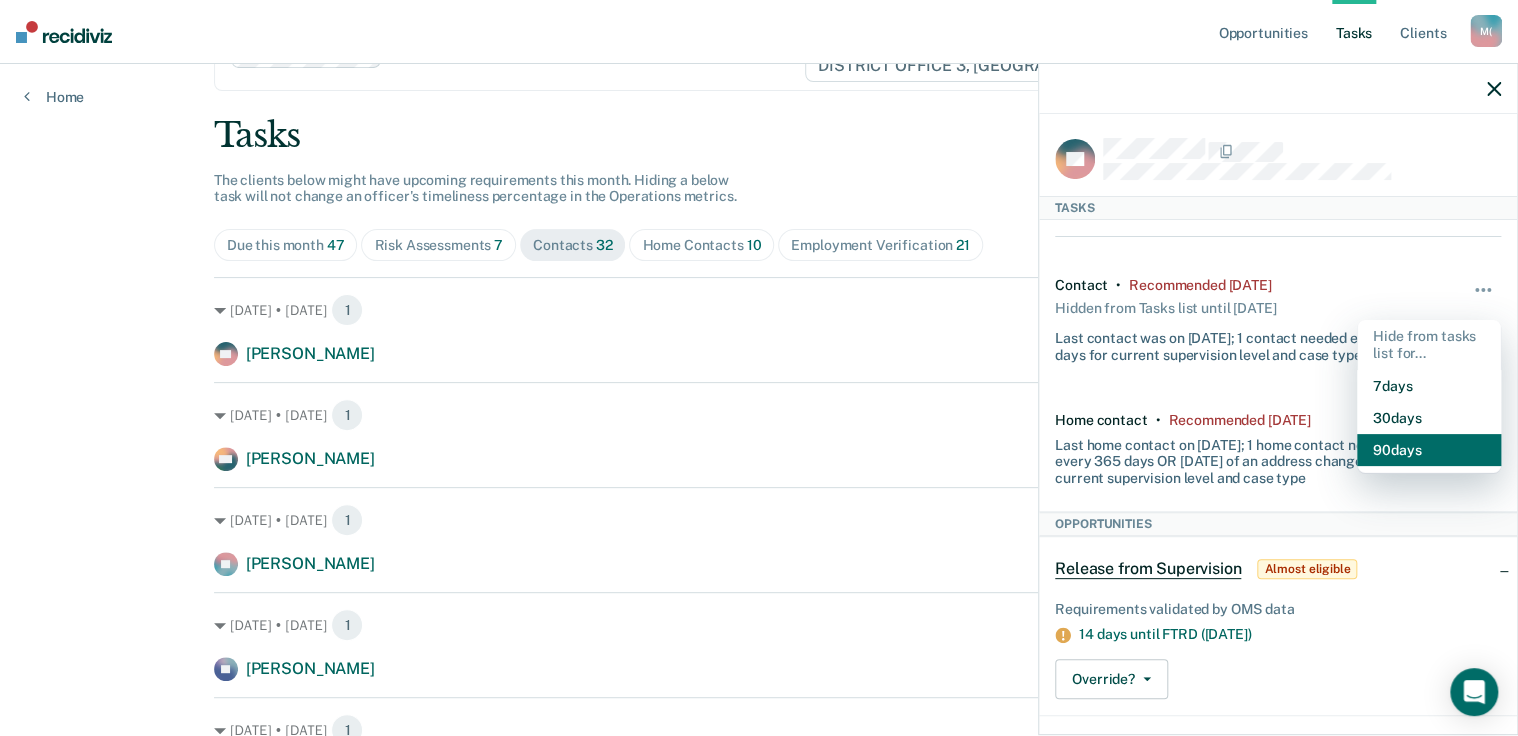 click on "90  days" at bounding box center [1429, 450] 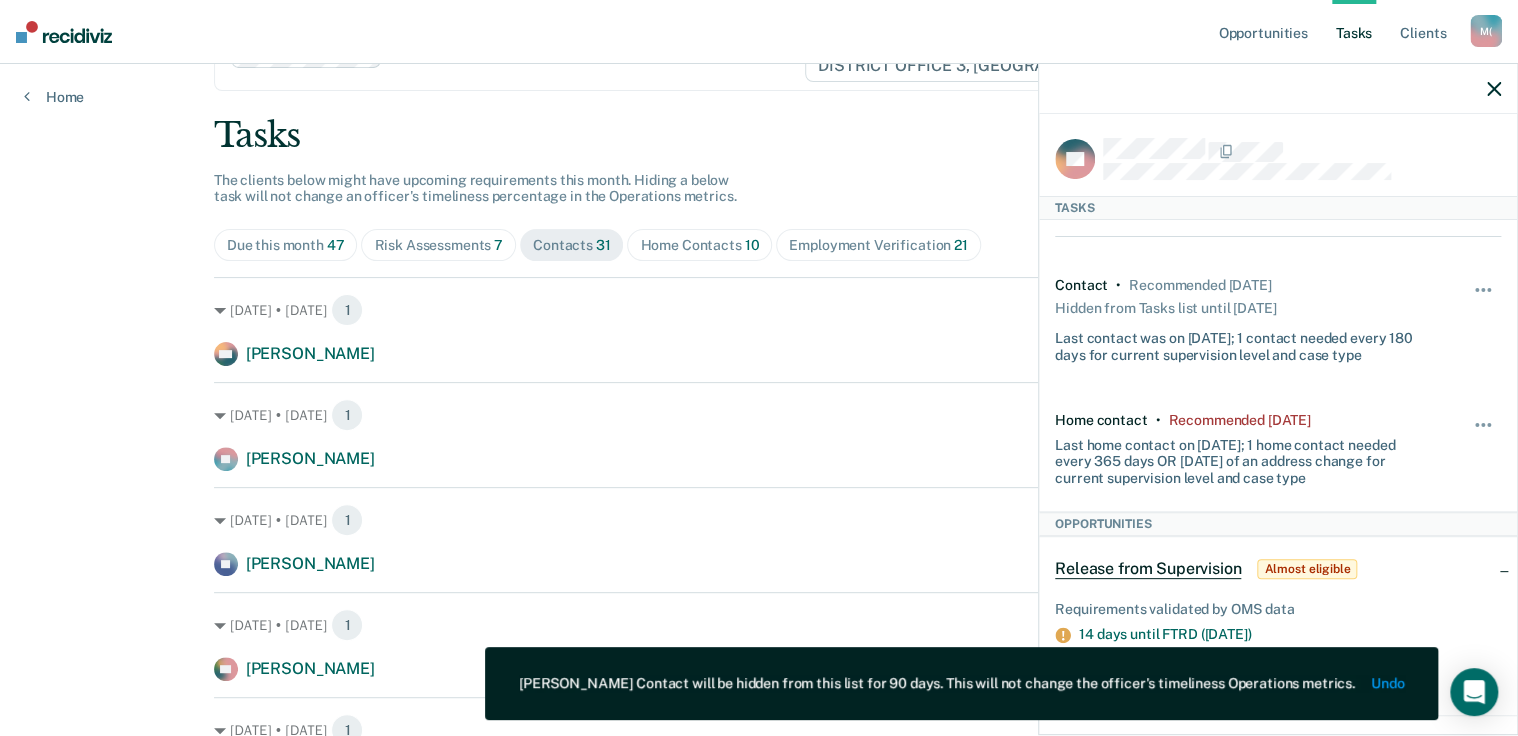 click on "JW   Tasks Contact  •  Recommended [DATE] Hidden from Tasks list until [DATE] Last contact was on [DATE]; 1 contact needed every 180 days for current supervision level and case type Unhide Home contact  •  Recommended [DATE] Last home contact on [DATE]; 1 home contact needed every 365 days OR [DATE] of an address change for current supervision level and case type Hide from tasks list for... 7  days 30  days 90  days Opportunities Release from Supervision Almost eligible Requirements validated by OMS data 14 days until FTRD ([DATE]) Override? [PERSON_NAME] Mark Overridden Earned Discharge Eligible Requirements validated by OMS data Currently low risk with no increase in risk level in past 90   days   No felony convictions in past 24   months   Served minimum sentence requirements: has served 6 years, 11   months   Requirements to check Must be compliant with all court-ordered conditions and special   conditions Has not failed to make payment toward   fines/fees/restitution" at bounding box center [1278, 422] 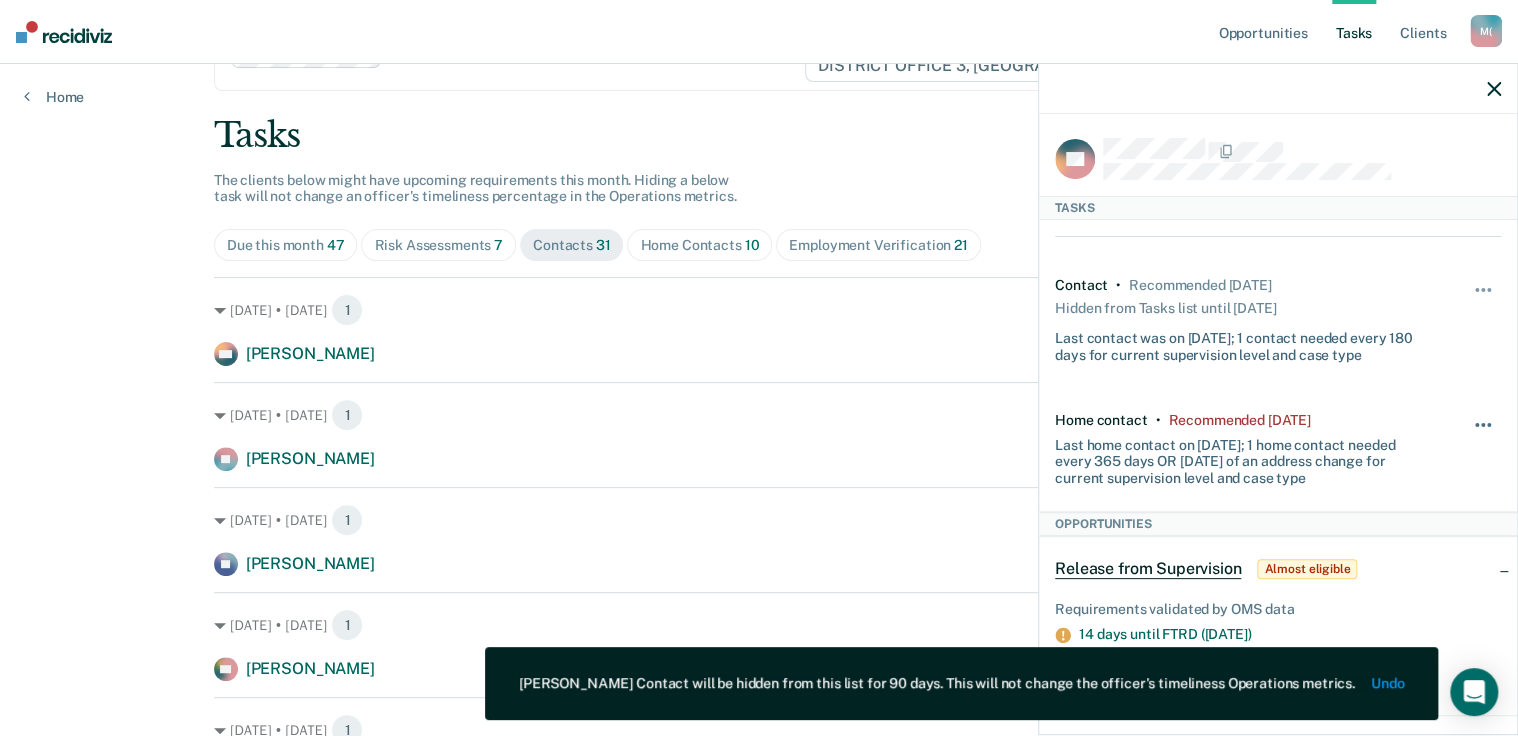 click at bounding box center (1483, 425) 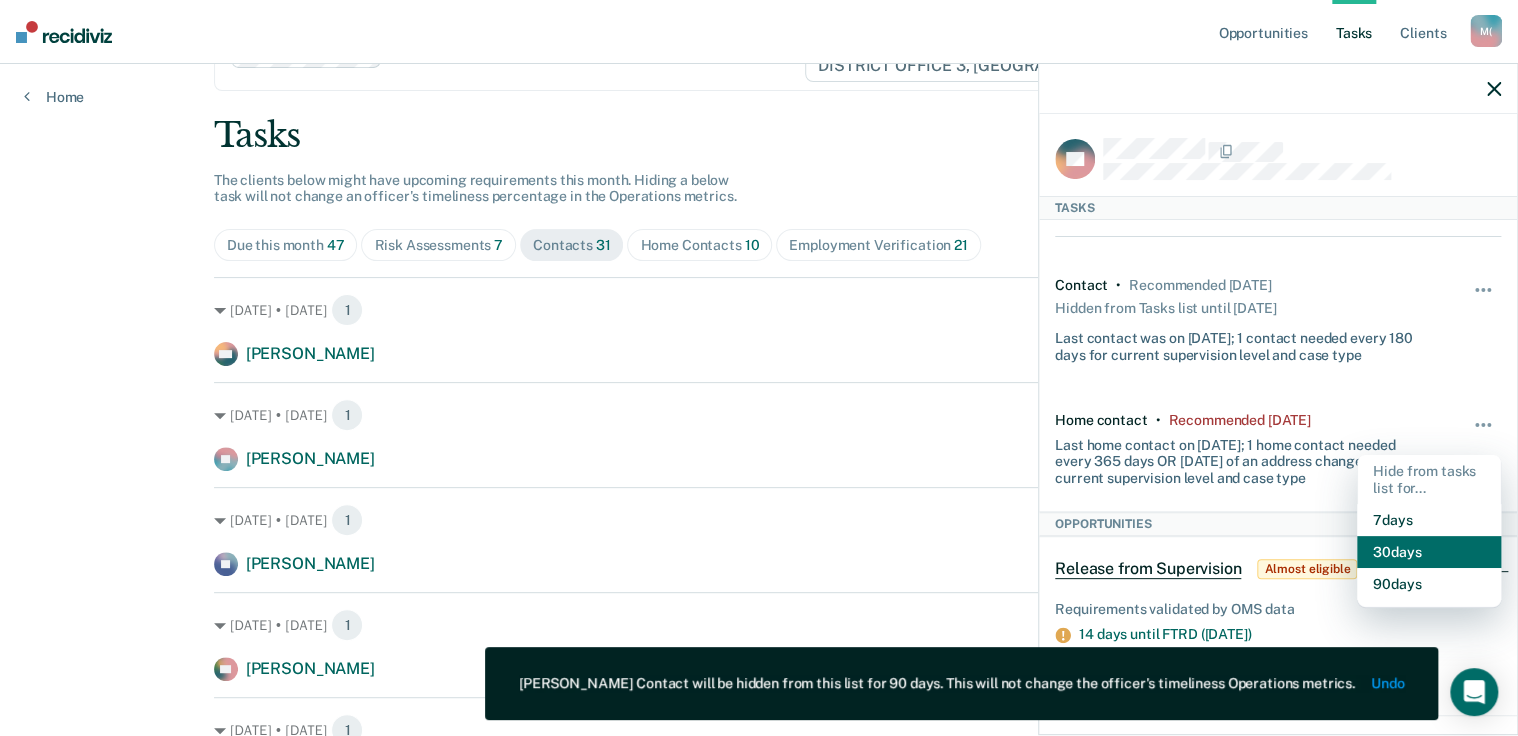 click on "30  days" at bounding box center [1429, 552] 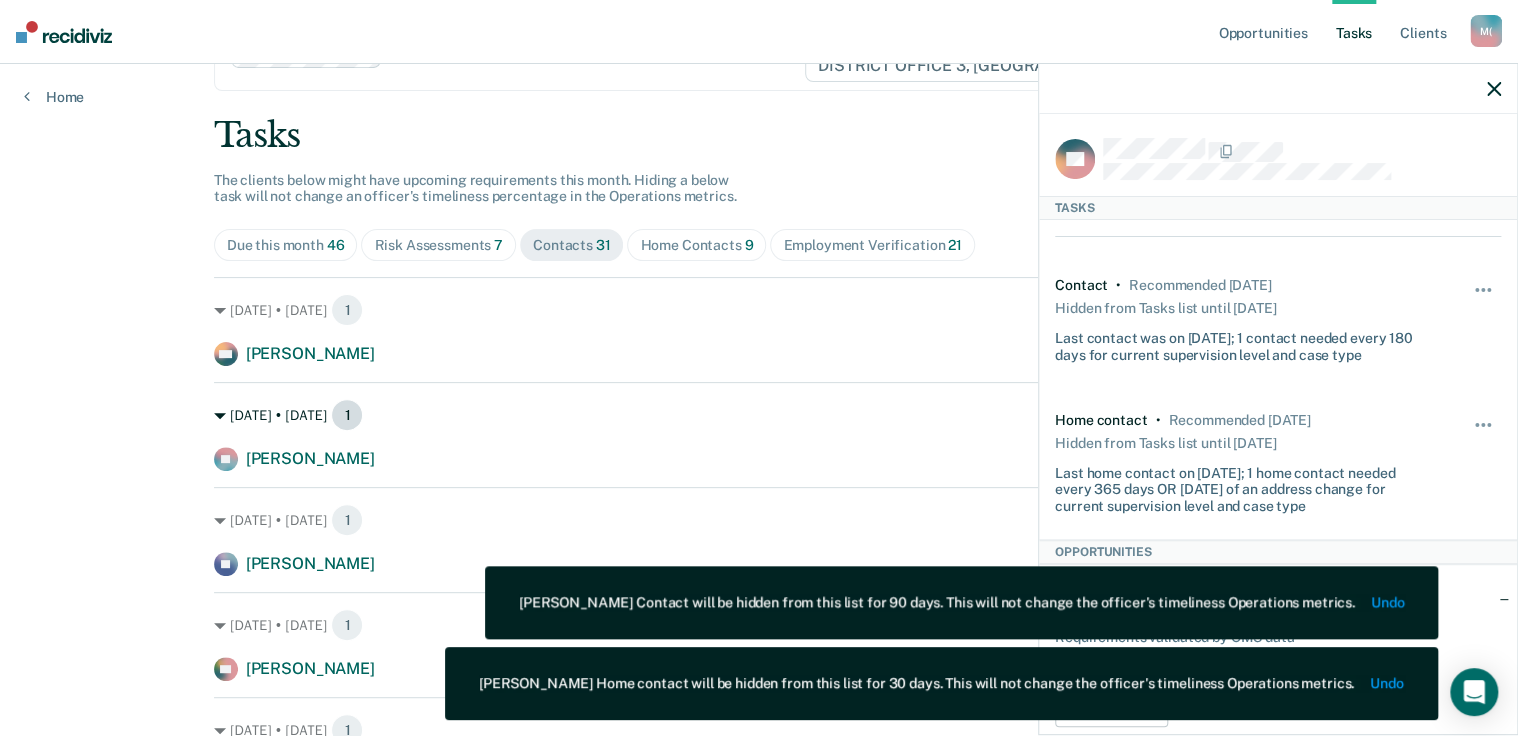 click on "[DATE] • [DATE]   1" at bounding box center (759, 415) 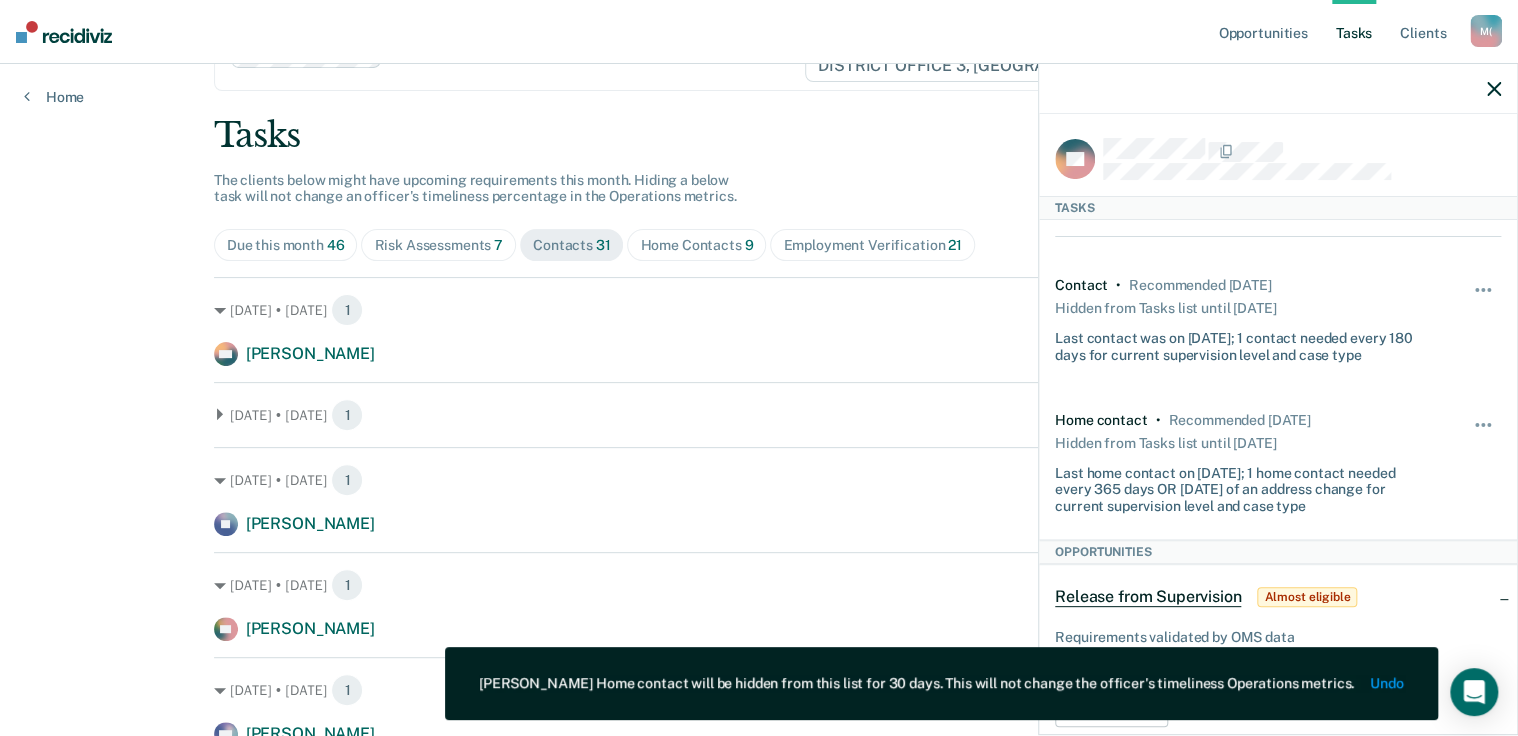 drag, startPoint x: 56, startPoint y: 384, endPoint x: 68, endPoint y: 386, distance: 12.165525 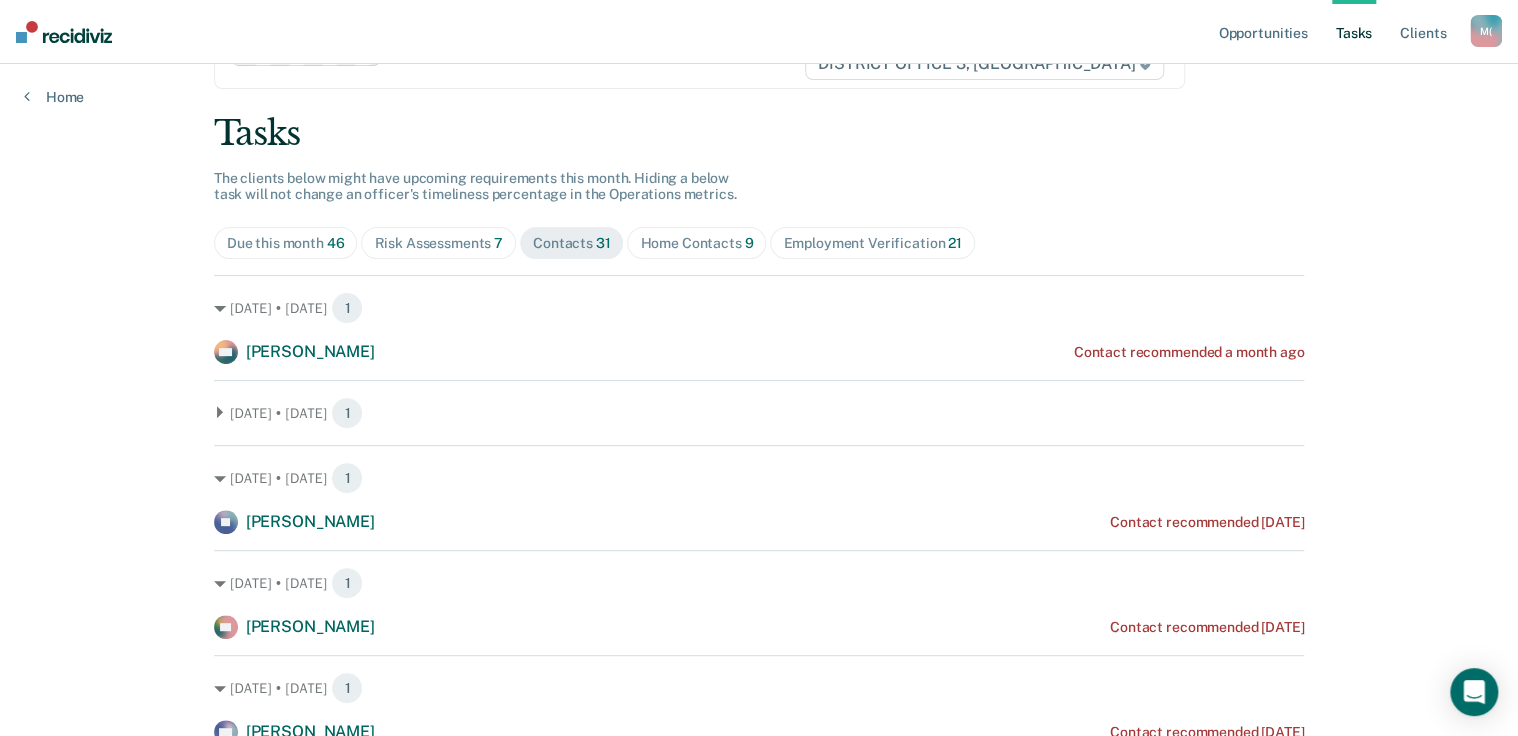 scroll, scrollTop: 0, scrollLeft: 0, axis: both 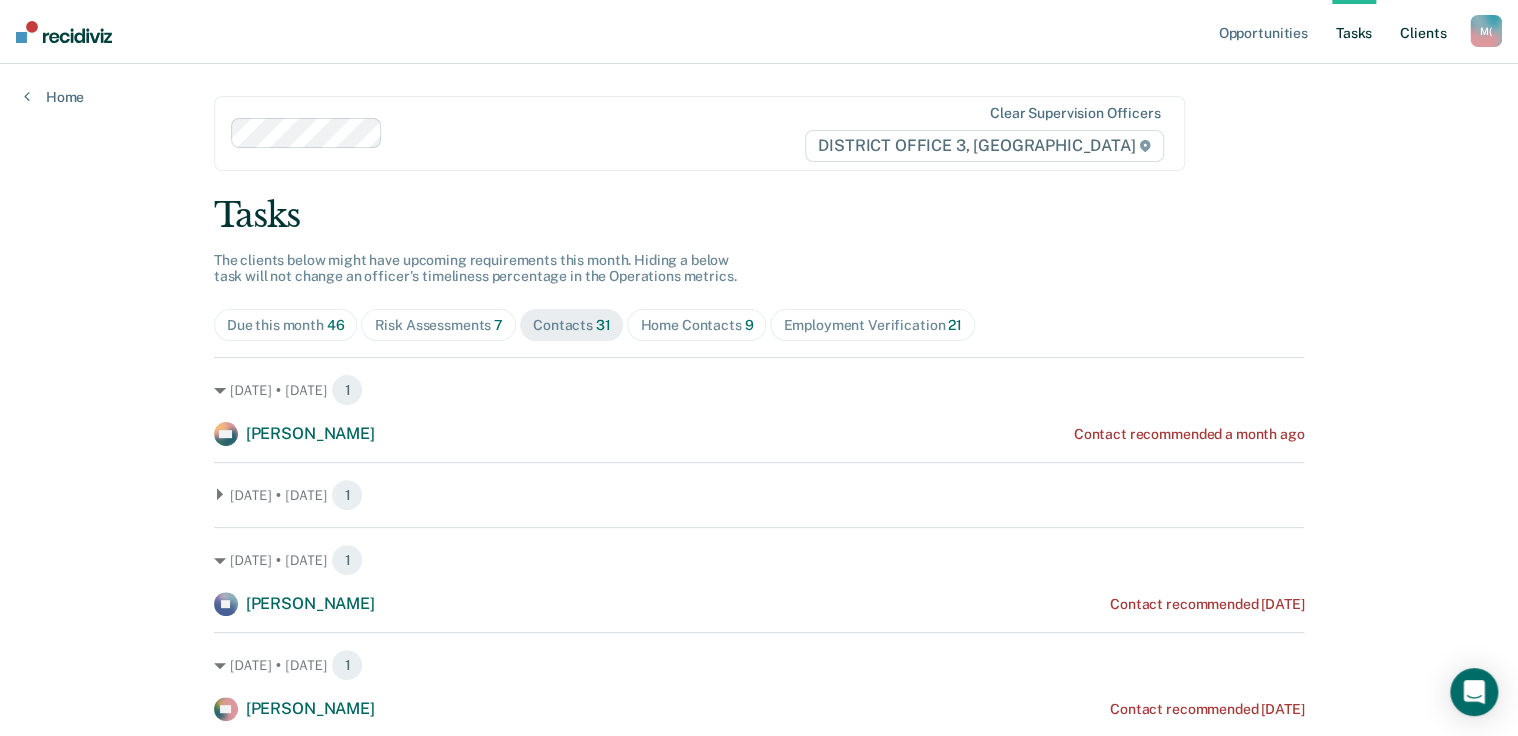 click on "Client s" at bounding box center (1423, 32) 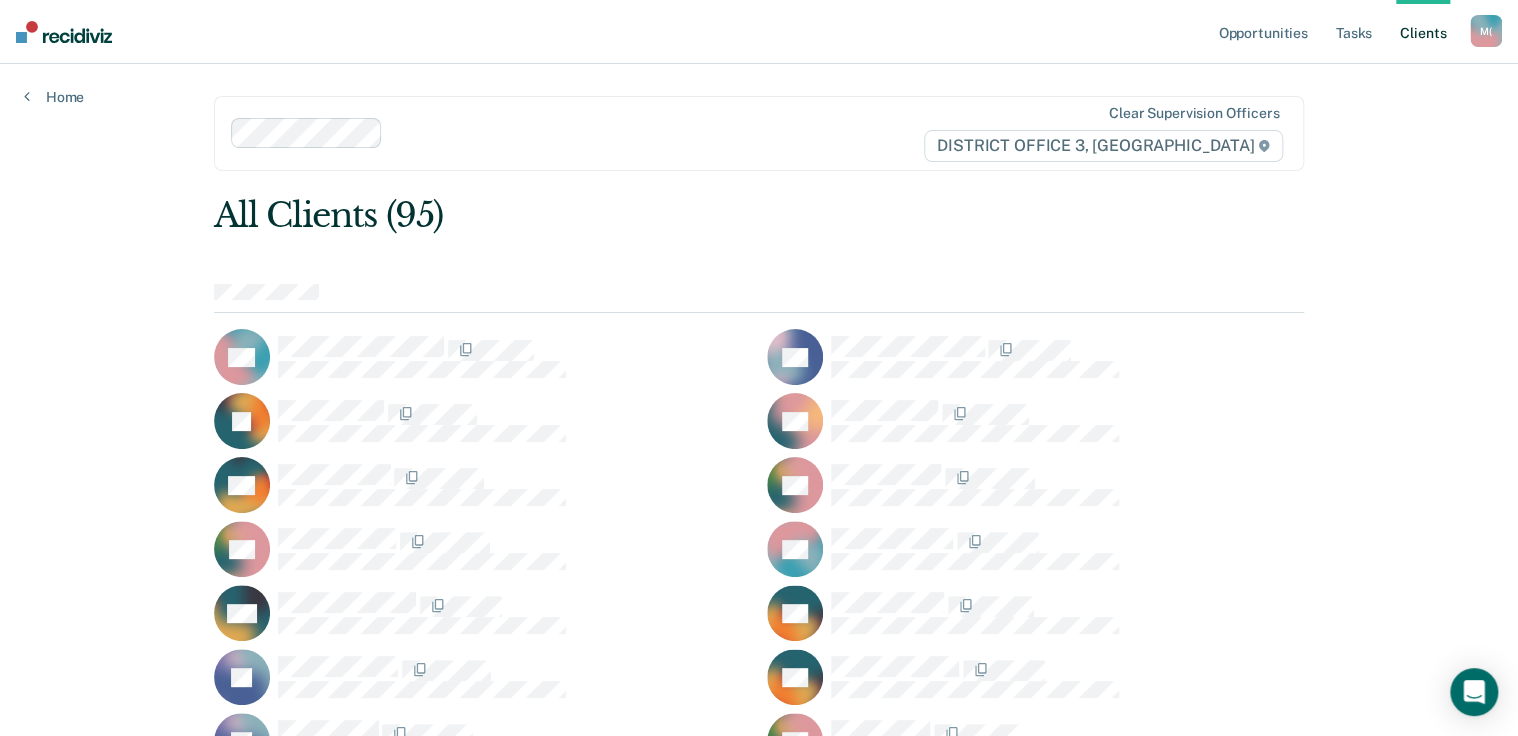 click at bounding box center [514, 412] 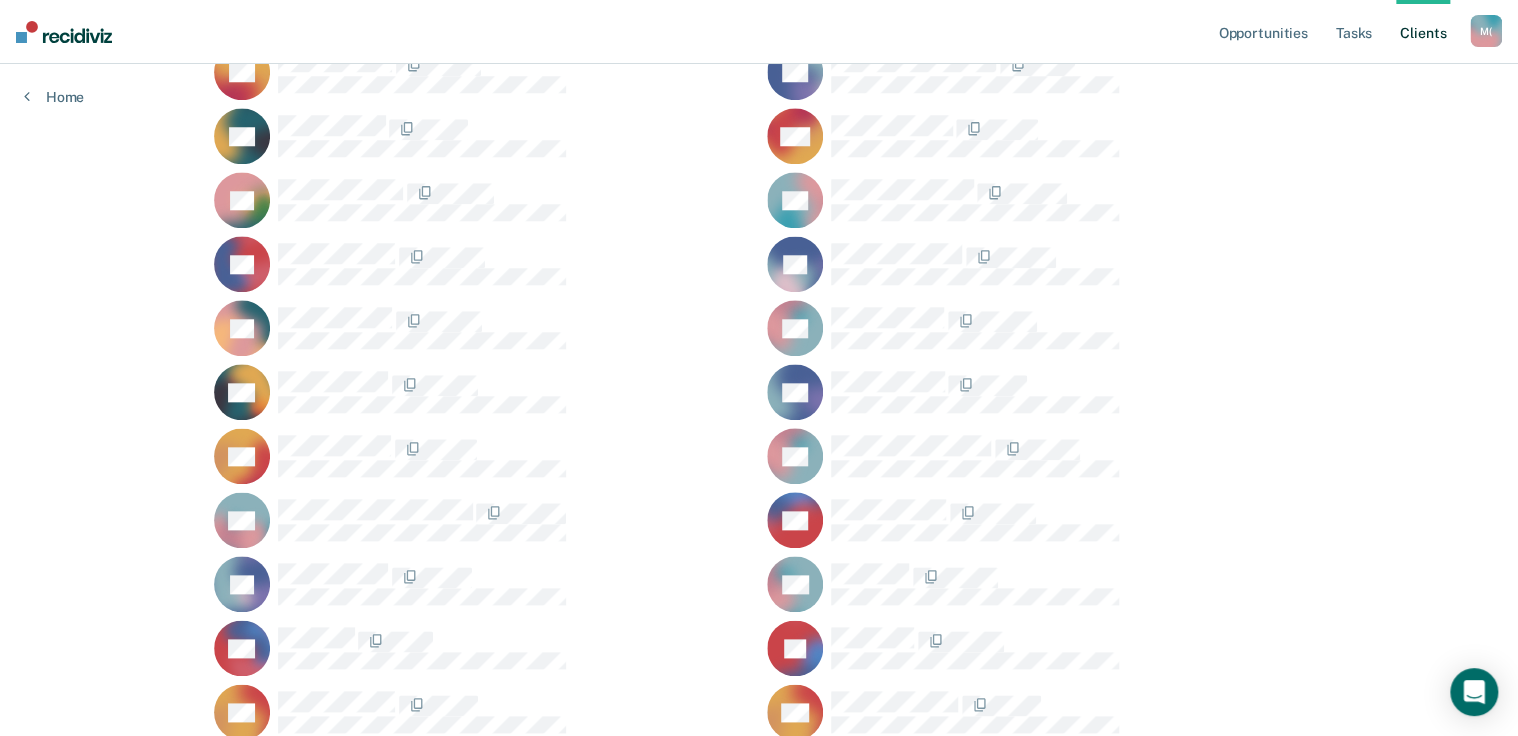 scroll, scrollTop: 880, scrollLeft: 0, axis: vertical 